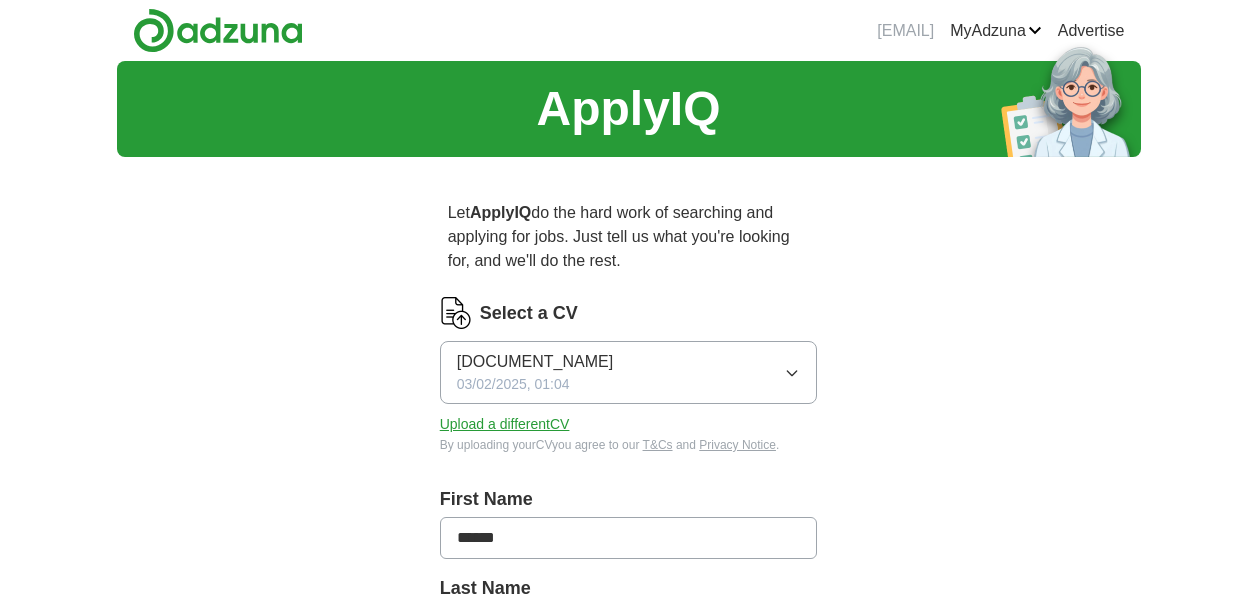 scroll, scrollTop: 0, scrollLeft: 0, axis: both 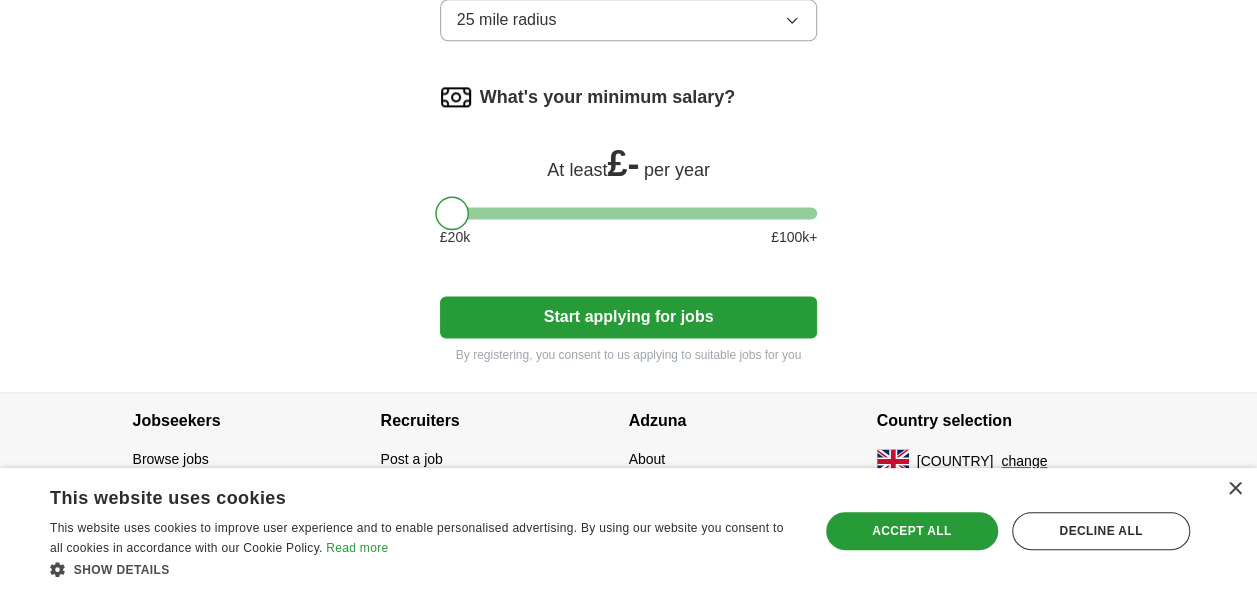 click on "At least  £ -   per year" at bounding box center (629, 164) 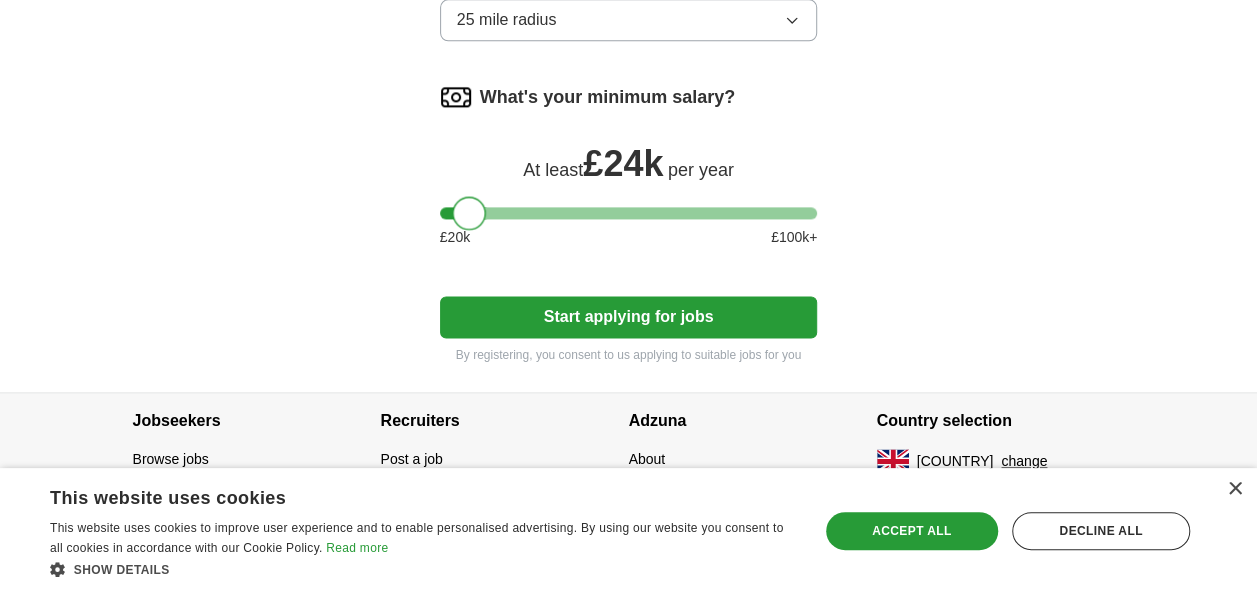 drag, startPoint x: 454, startPoint y: 228, endPoint x: 471, endPoint y: 226, distance: 17.117243 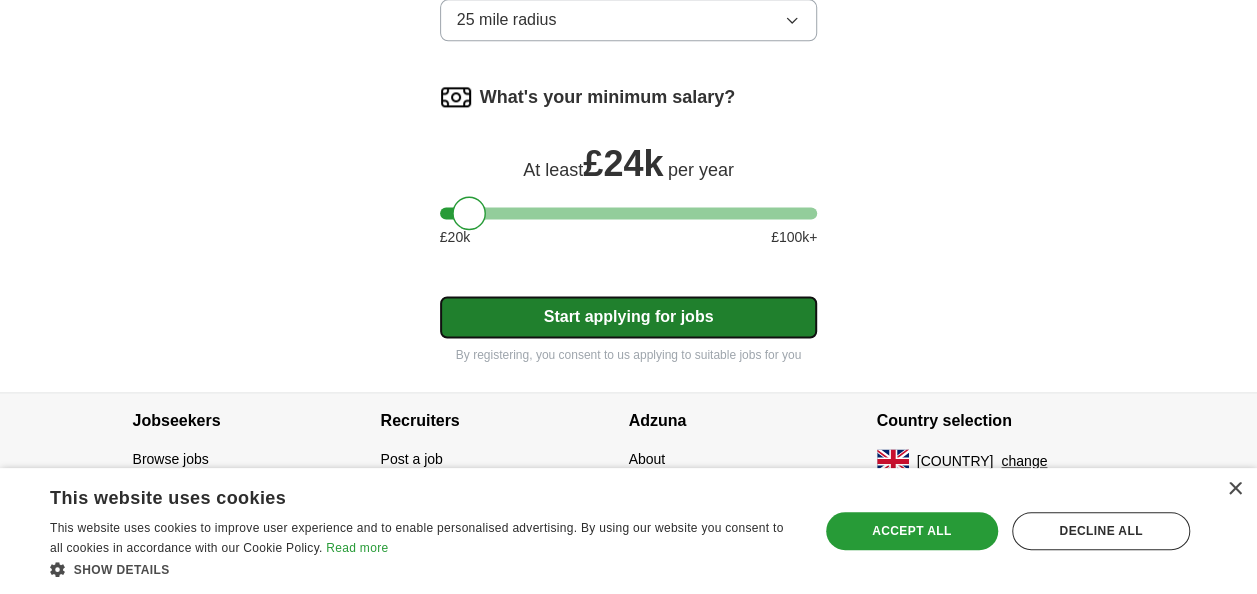 click on "Start applying for jobs" at bounding box center [629, 317] 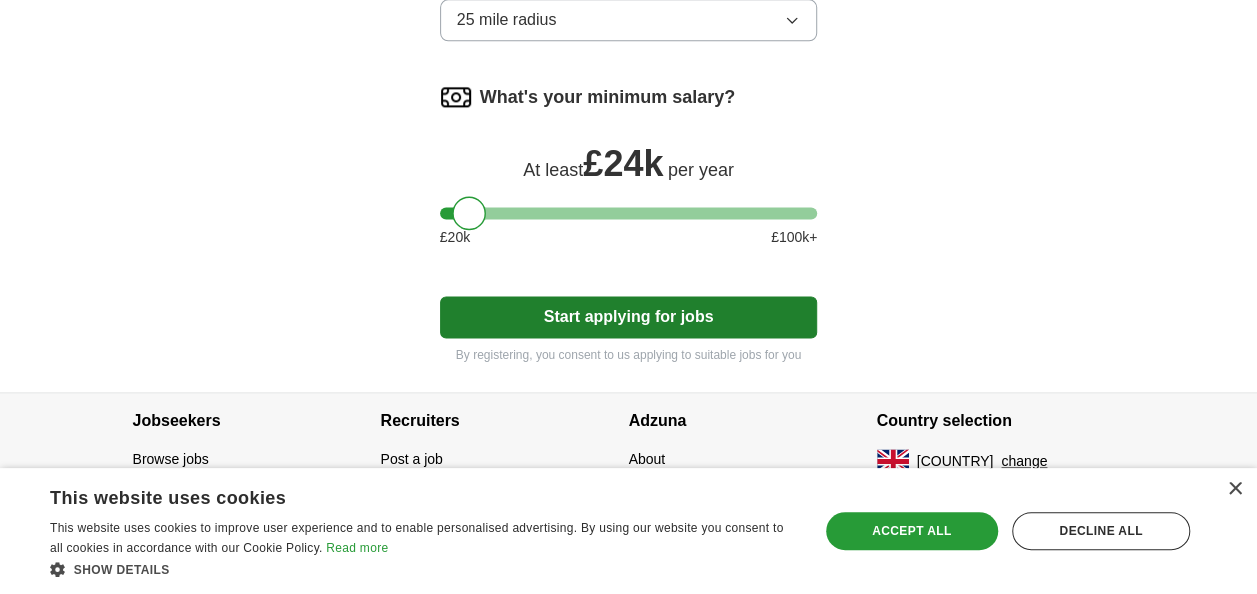 scroll, scrollTop: 1452, scrollLeft: 0, axis: vertical 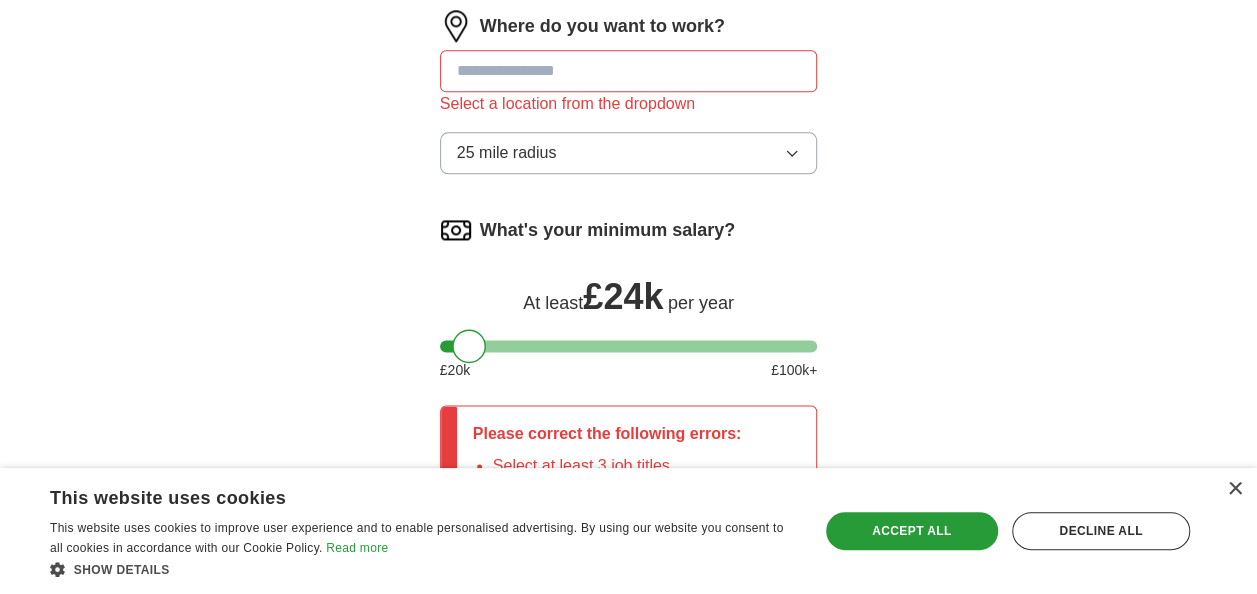 click at bounding box center (629, 71) 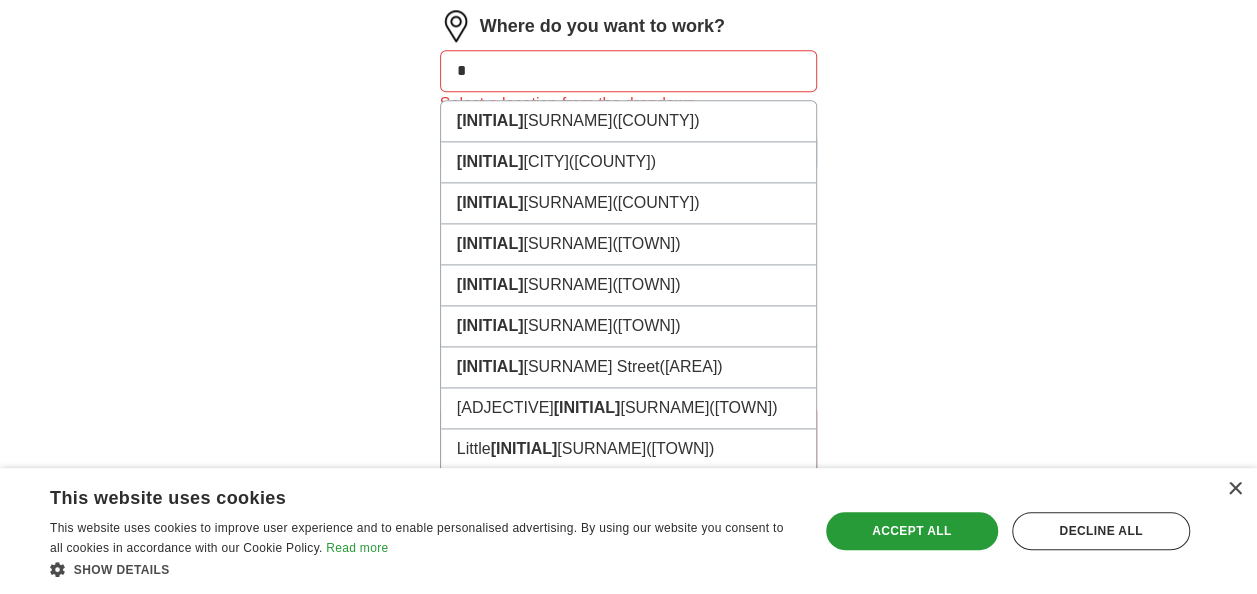 type on "*" 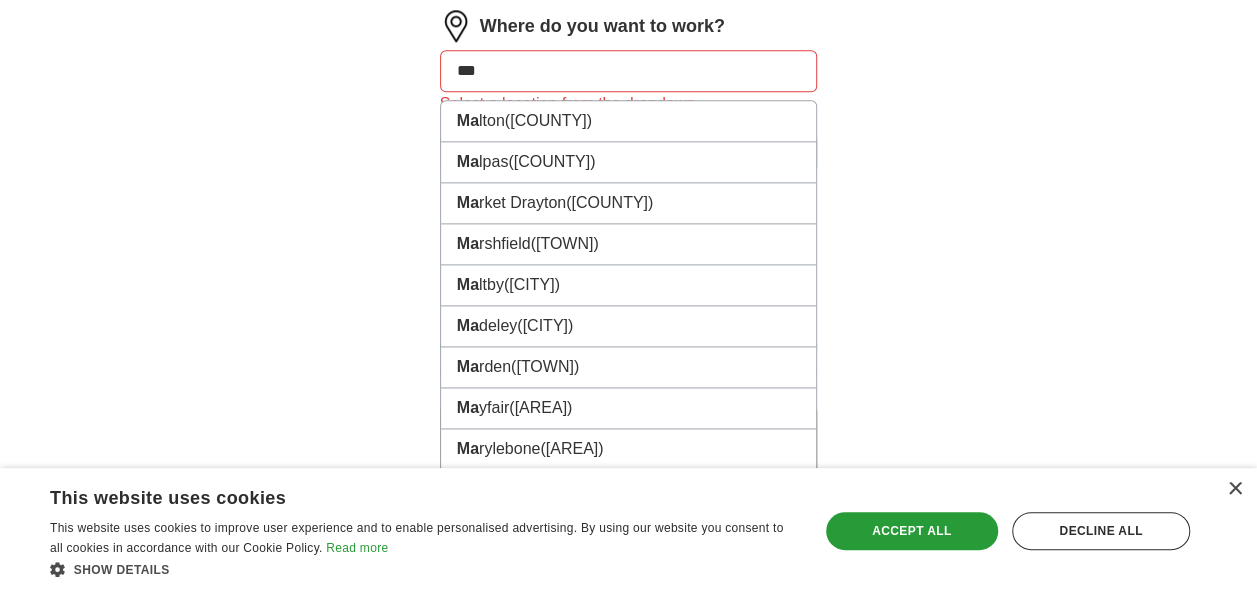 type on "****" 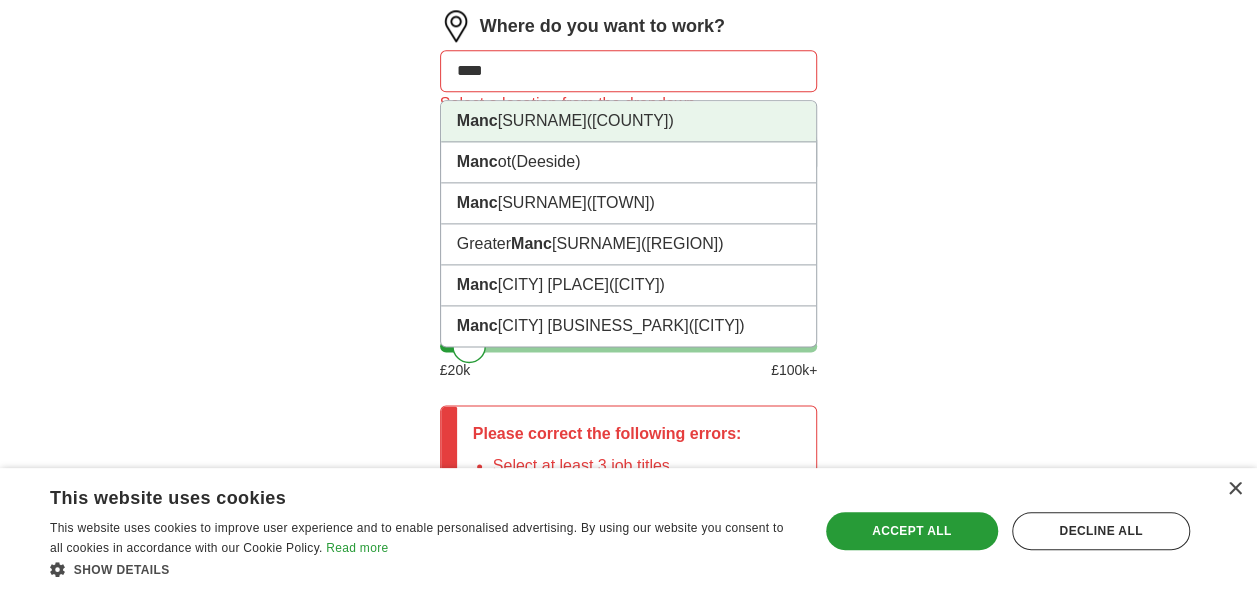 click on "[CITY] ([COUNTY])" at bounding box center (629, 121) 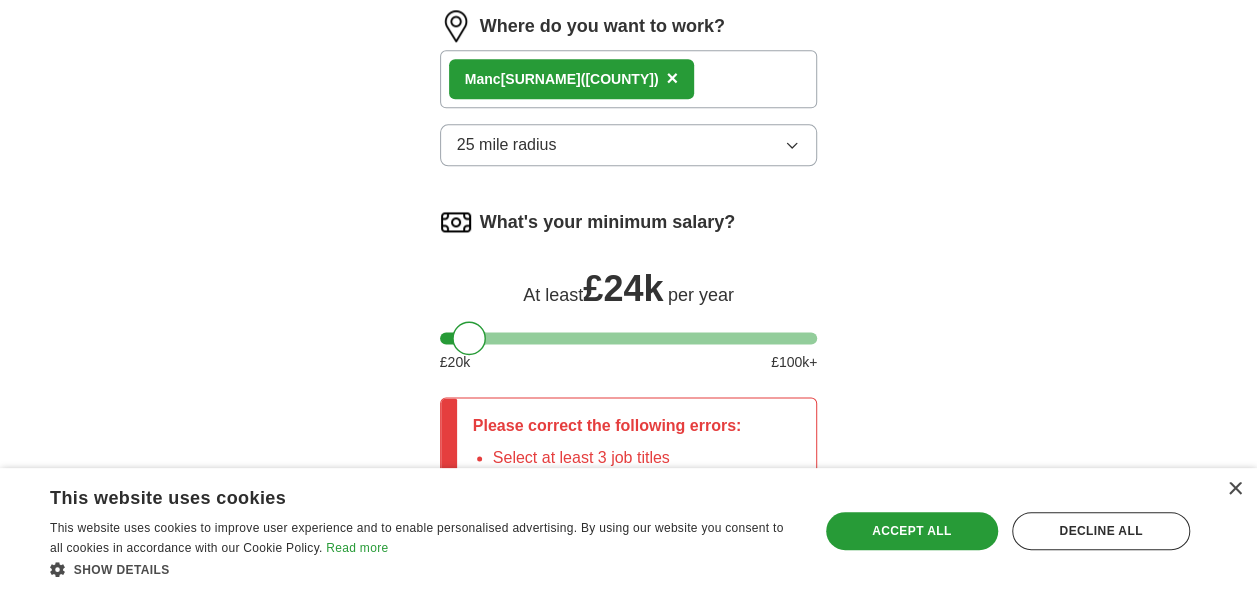 scroll, scrollTop: 1576, scrollLeft: 0, axis: vertical 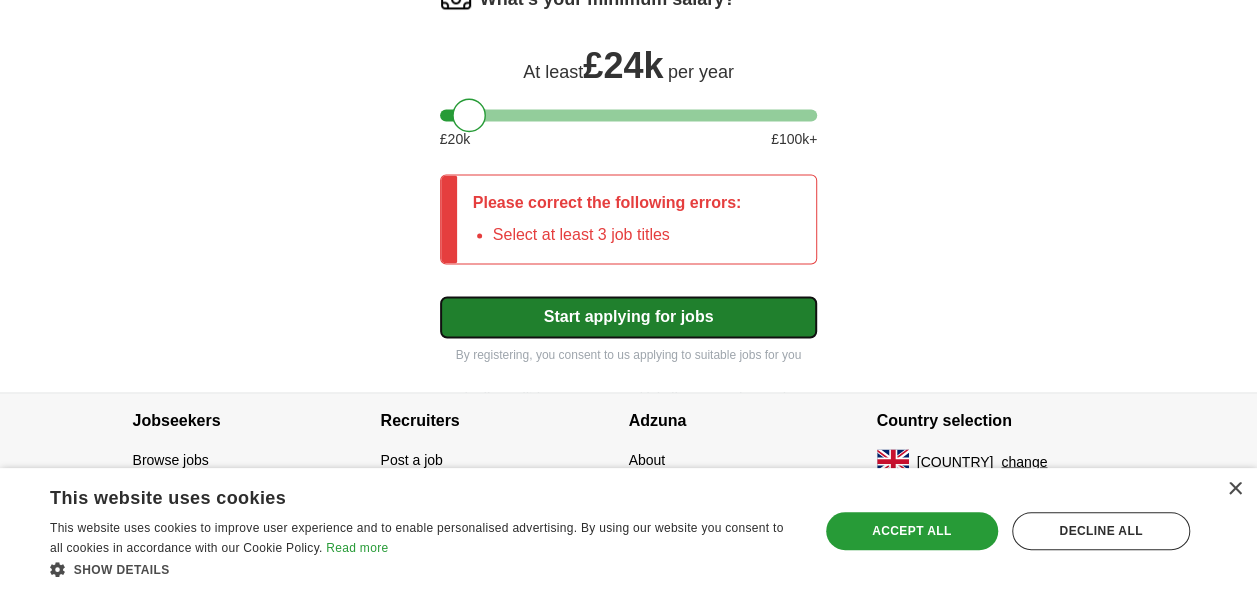 click on "Start applying for jobs" at bounding box center (629, 317) 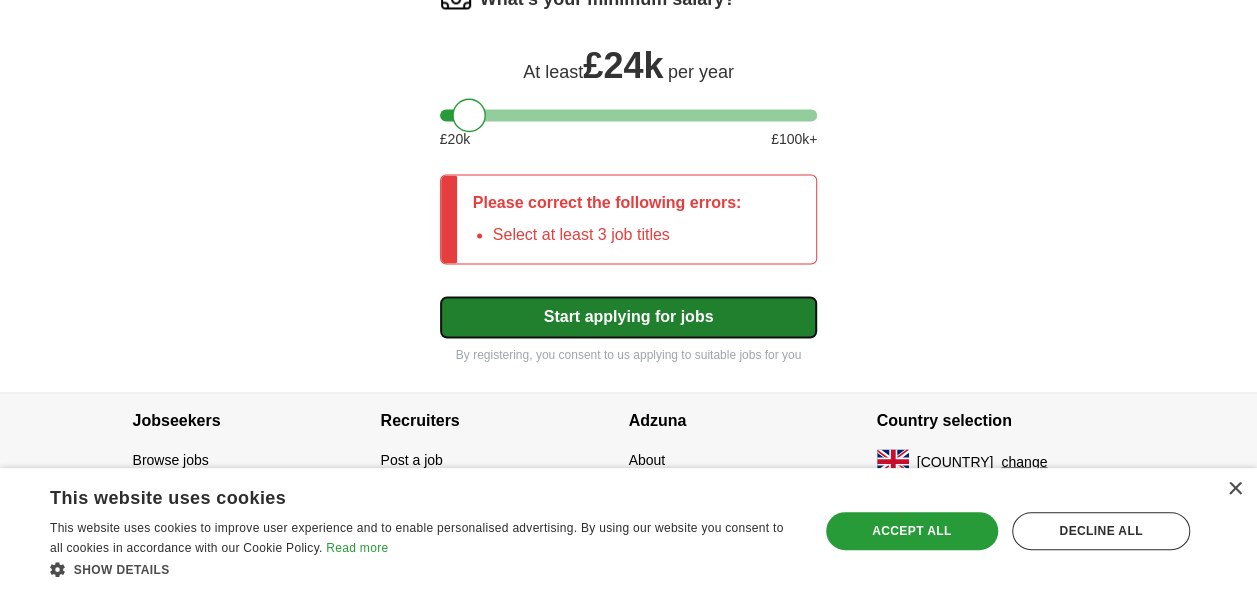 click on "Start applying for jobs" at bounding box center (629, 317) 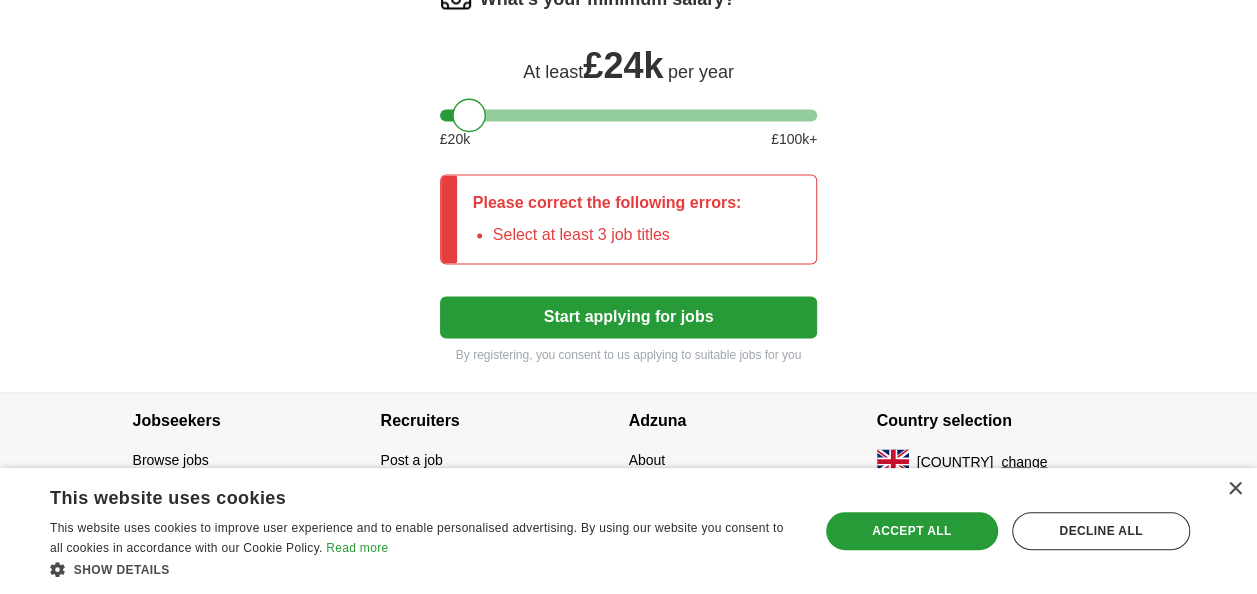 click on "Please correct the following errors:" at bounding box center [607, 203] 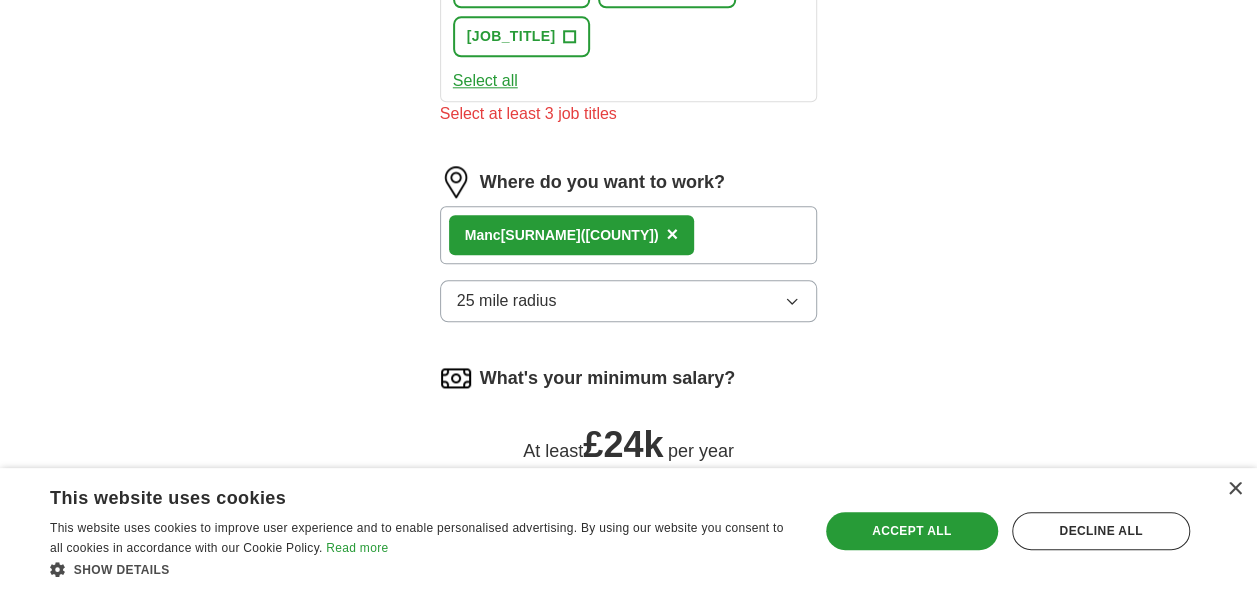 scroll, scrollTop: 537, scrollLeft: 0, axis: vertical 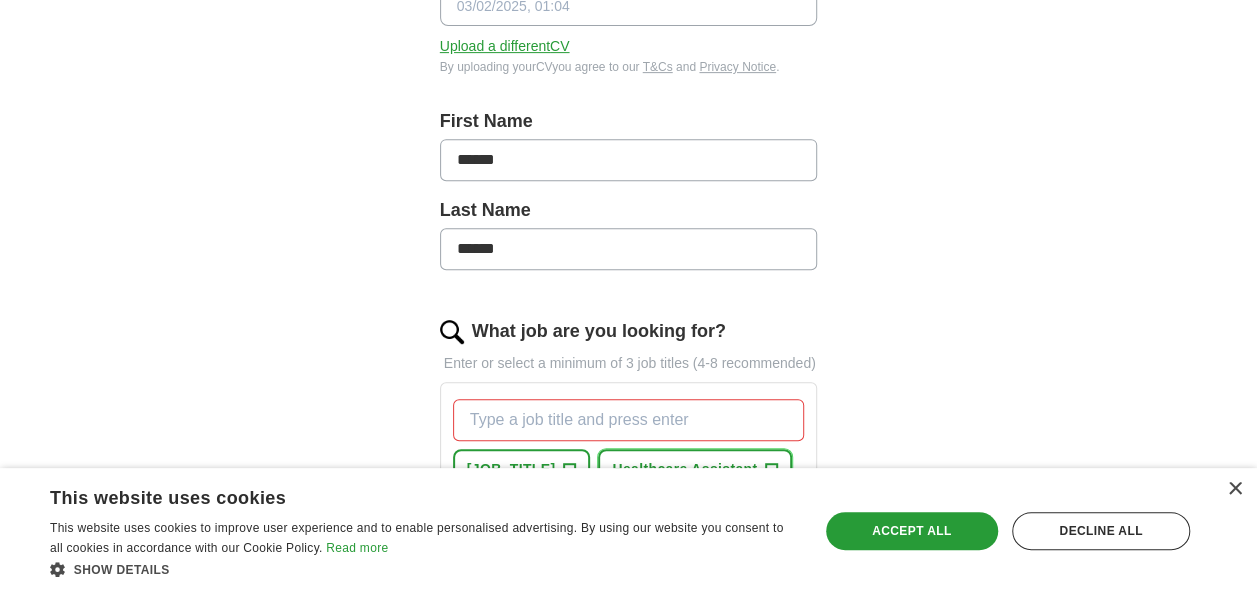 click on "+" at bounding box center (772, 470) 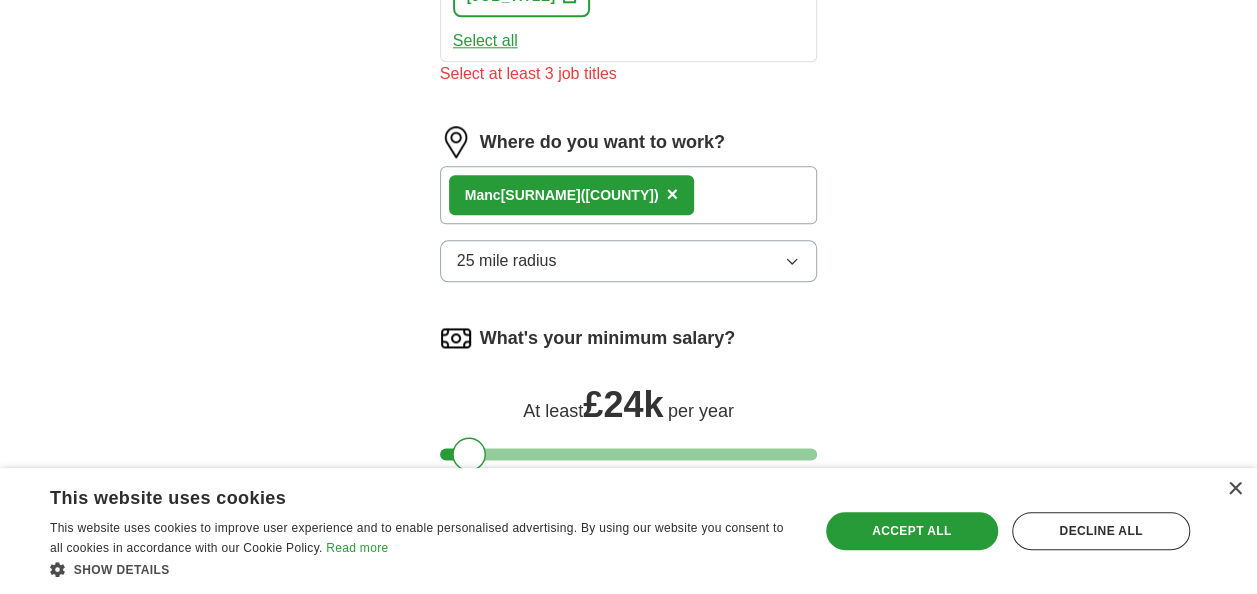 scroll, scrollTop: 1098, scrollLeft: 0, axis: vertical 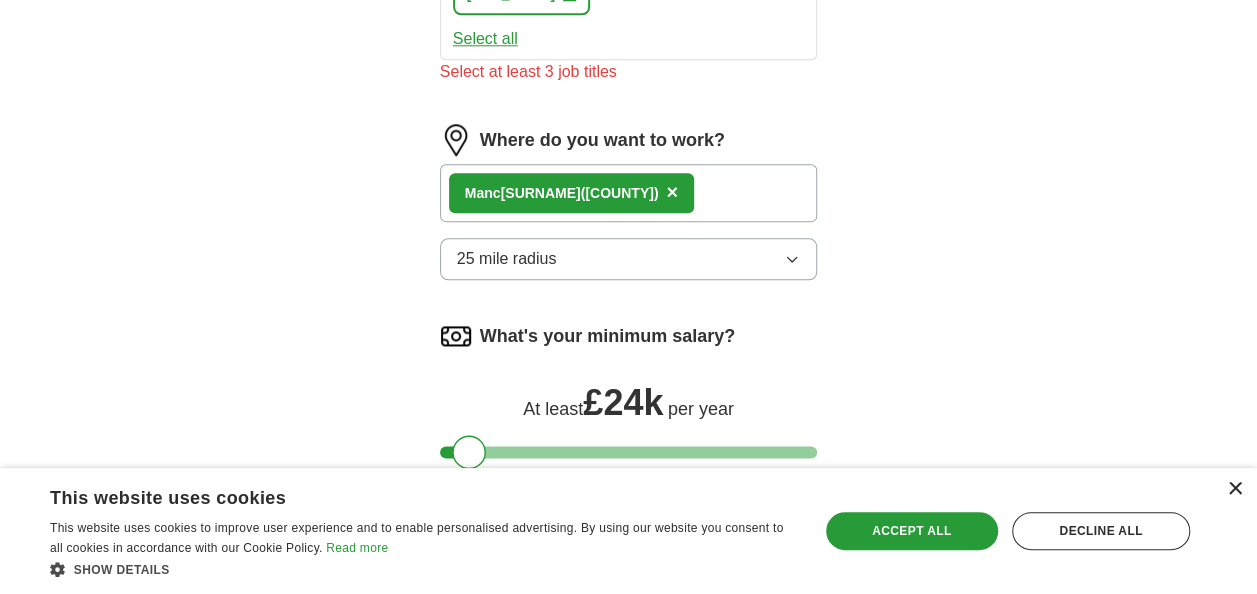 click on "×" at bounding box center [1234, 489] 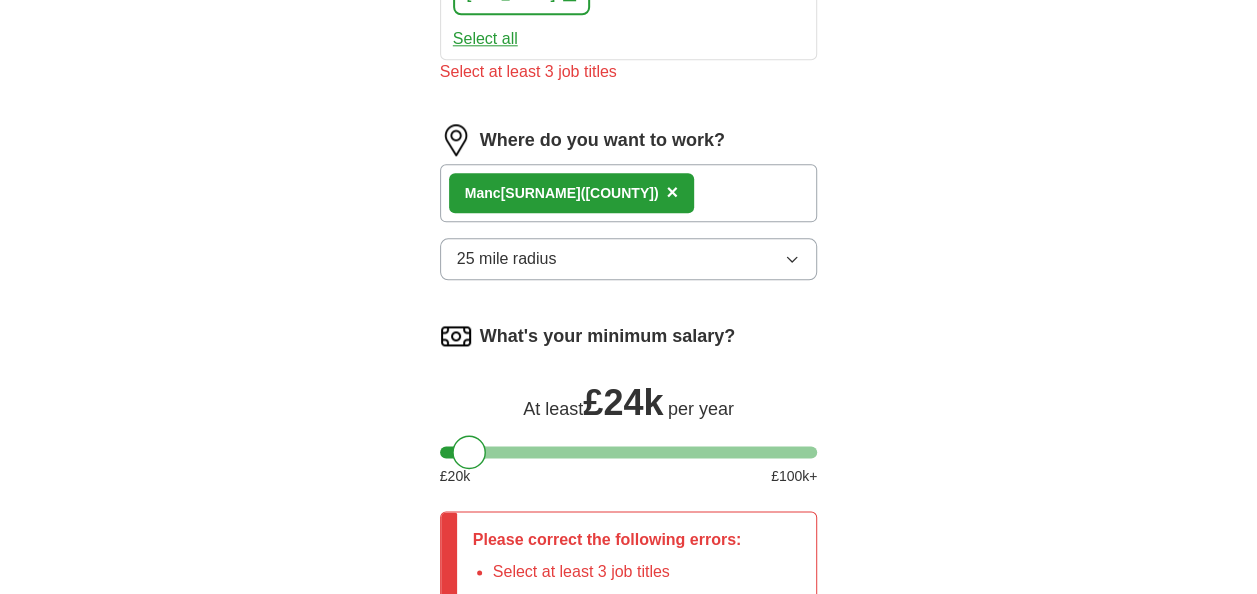 scroll, scrollTop: 1576, scrollLeft: 0, axis: vertical 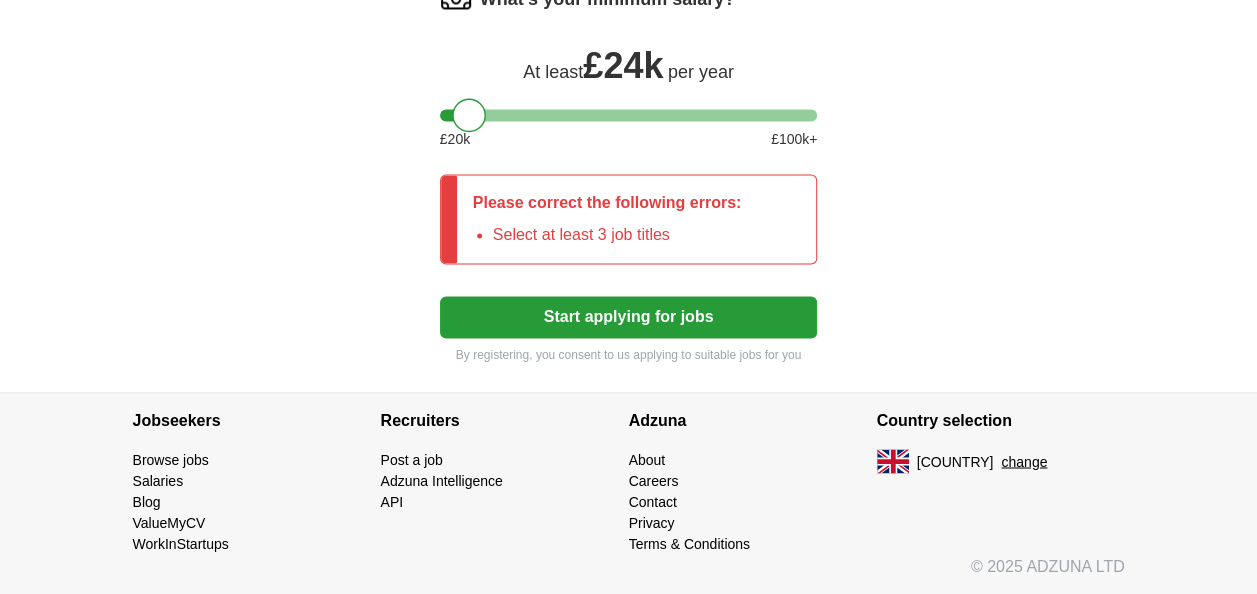 click on "By registering, you consent to us applying to suitable jobs for you" at bounding box center (629, 355) 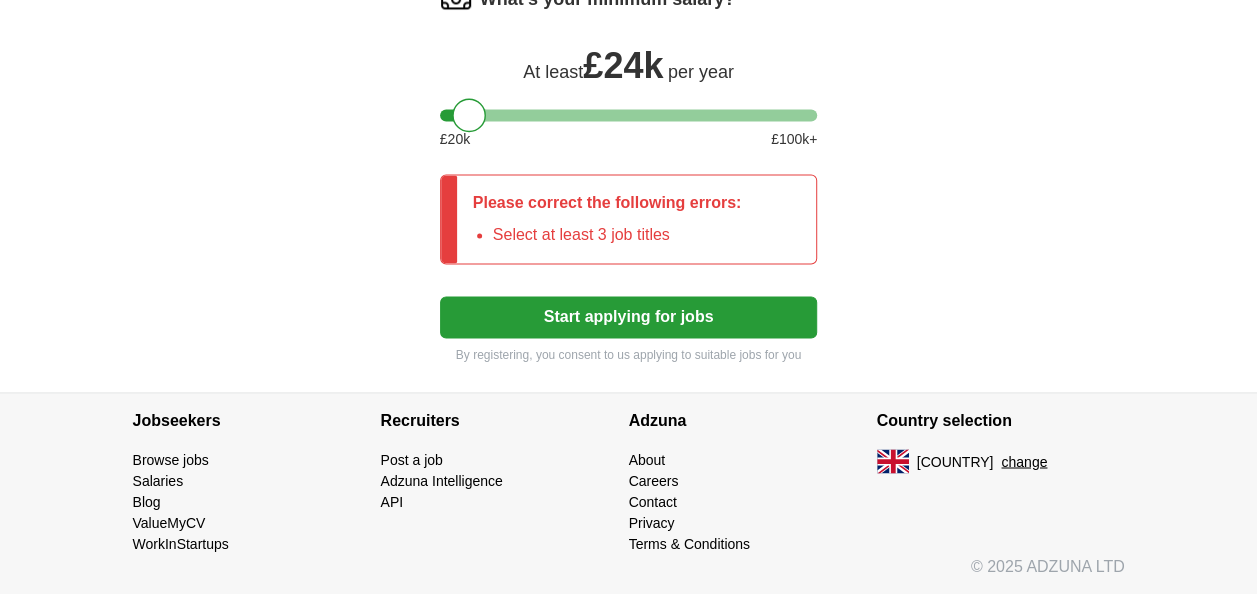 scroll, scrollTop: 1056, scrollLeft: 0, axis: vertical 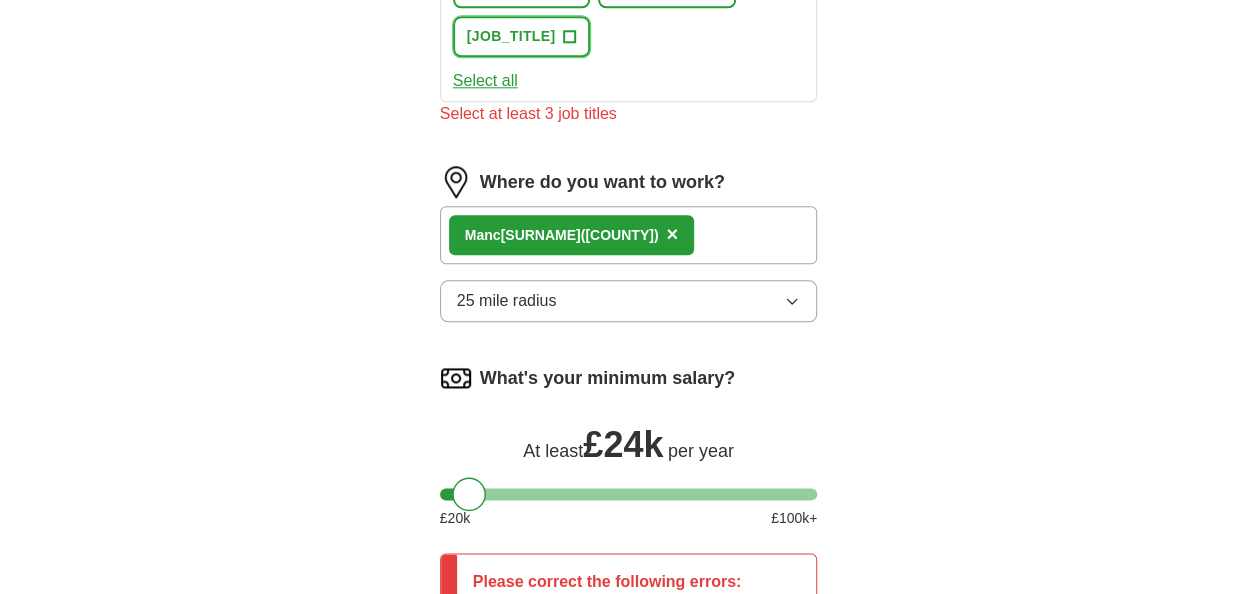 click on "+" at bounding box center (570, 37) 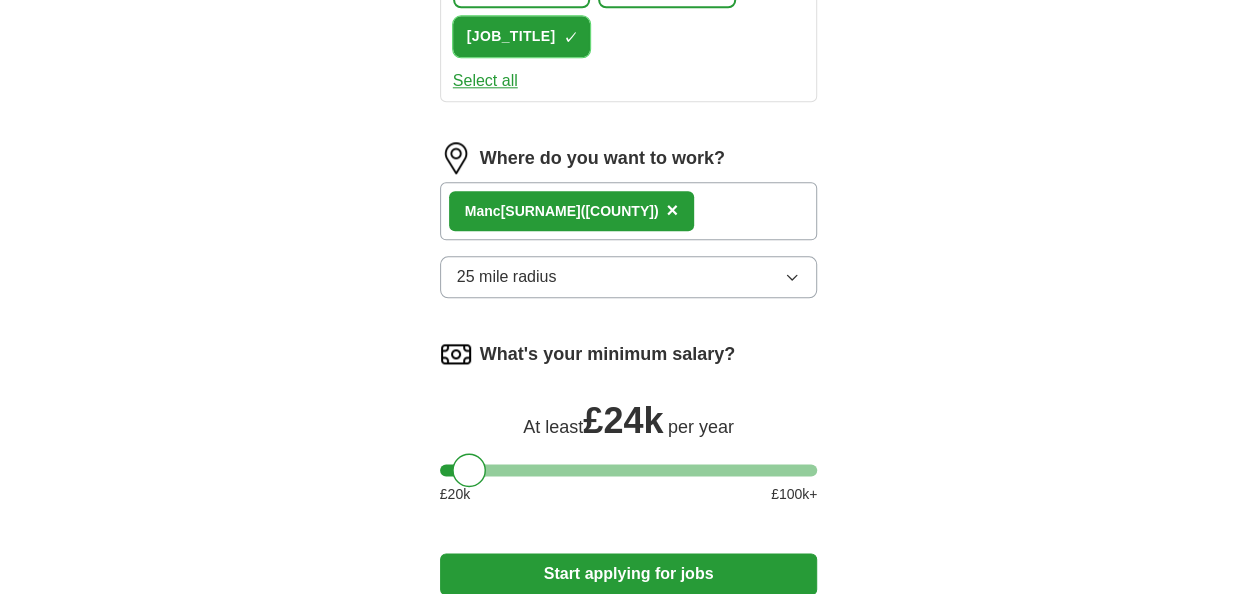 scroll, scrollTop: 1454, scrollLeft: 0, axis: vertical 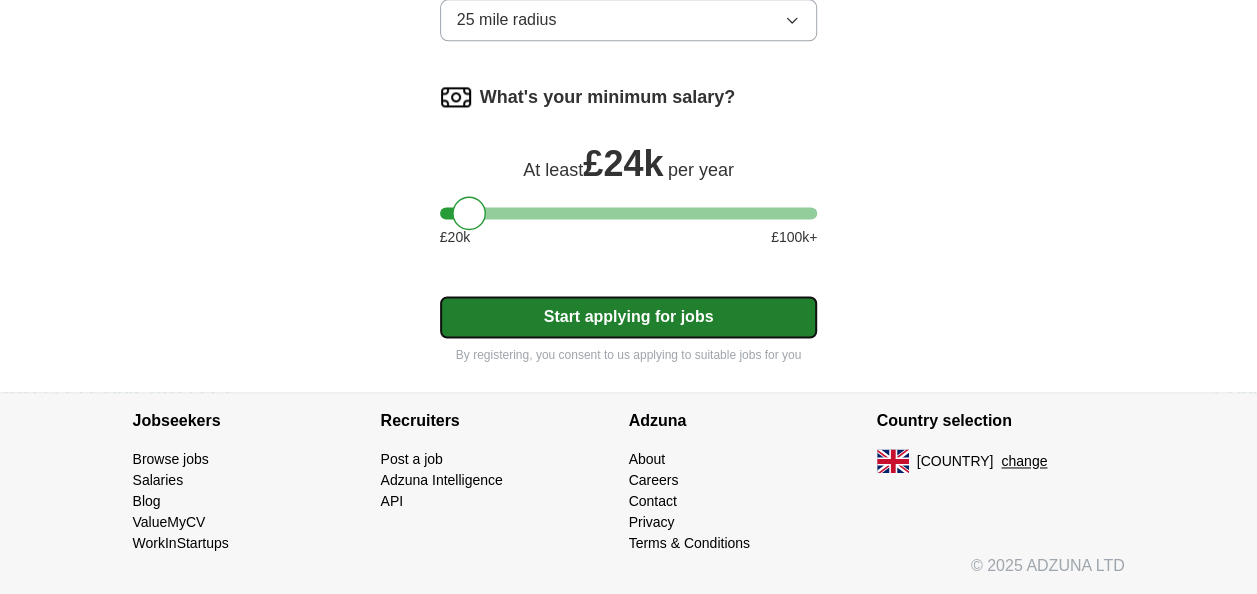 click on "Start applying for jobs" at bounding box center [629, 317] 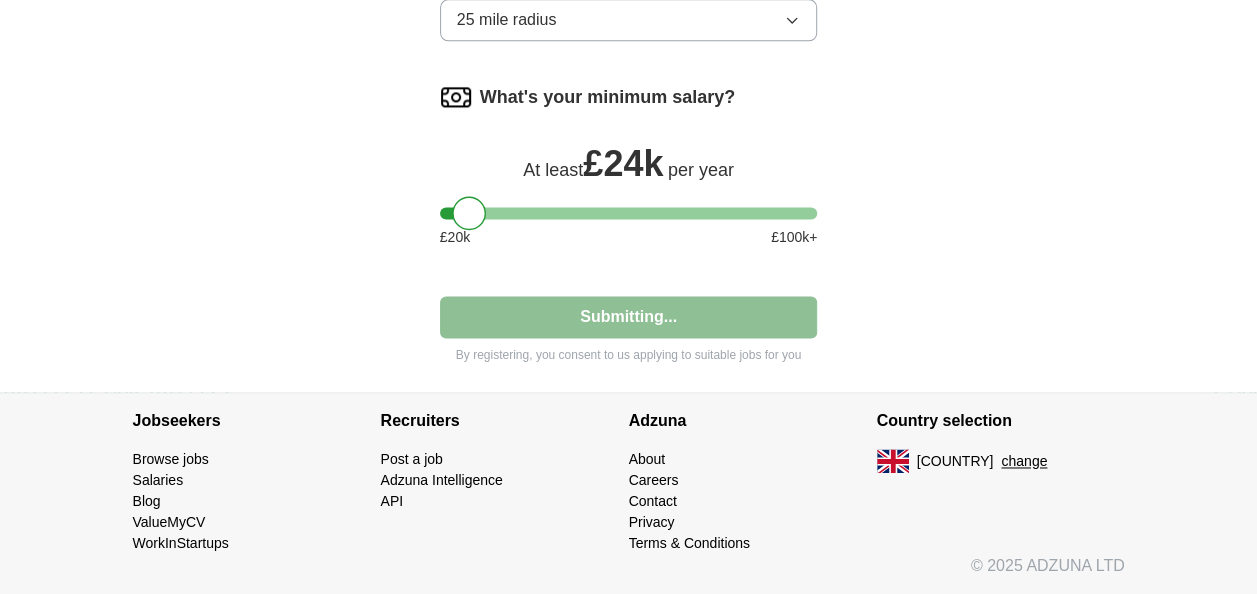 select on "**" 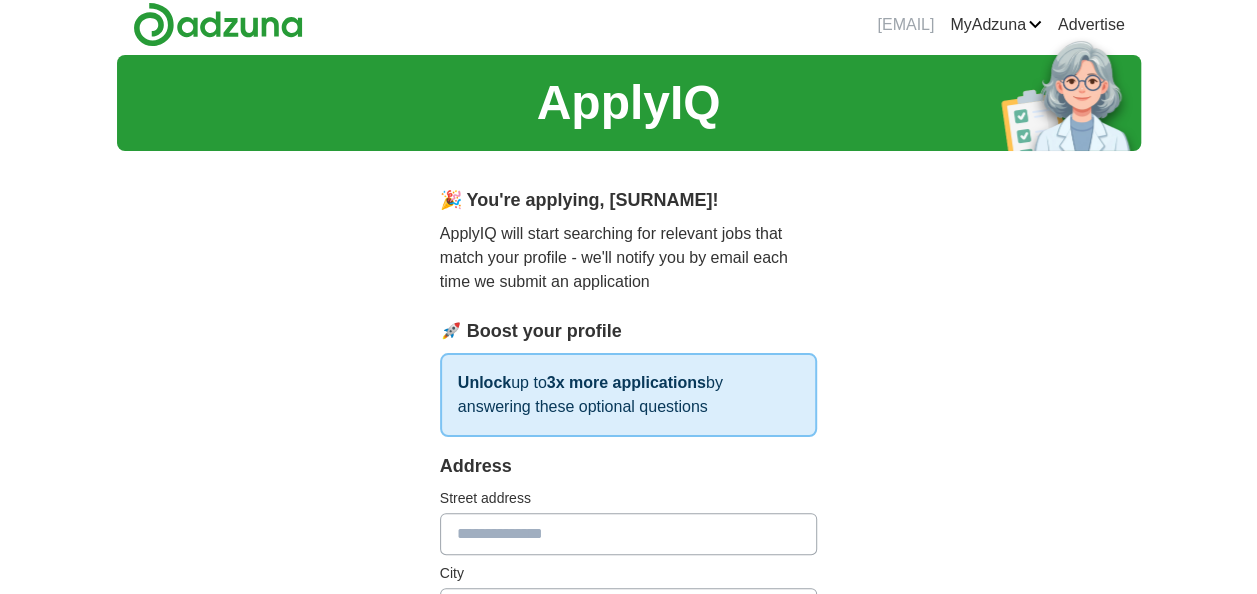 scroll, scrollTop: 0, scrollLeft: 0, axis: both 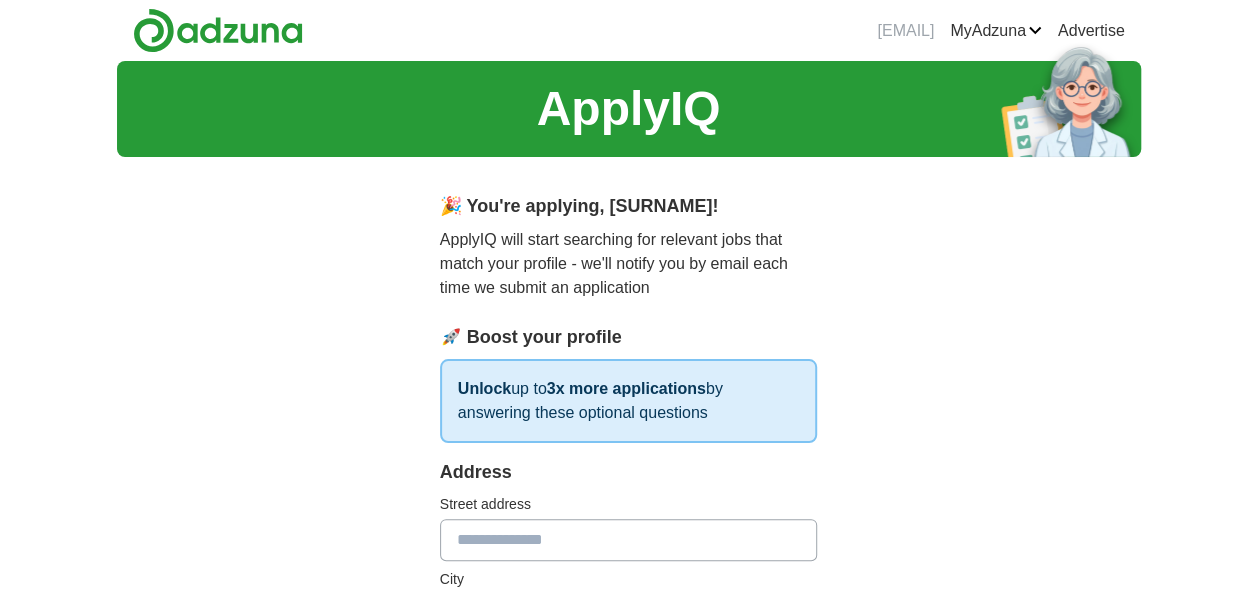 click at bounding box center [629, 540] 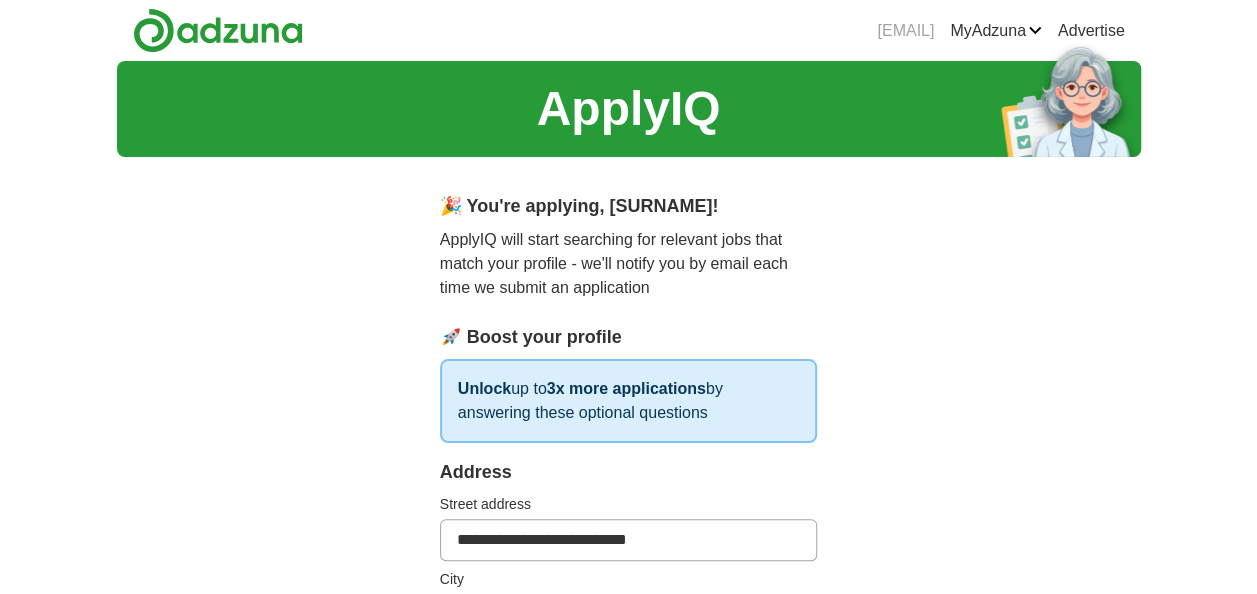 type on "*********" 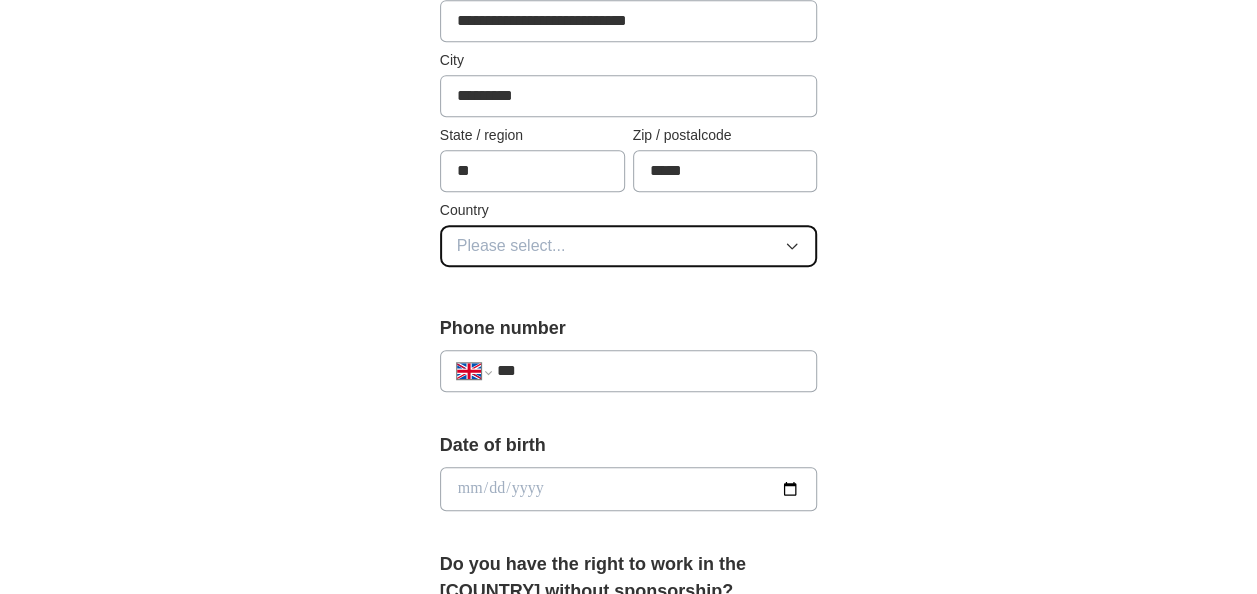 click on "Please select..." at bounding box center (629, 246) 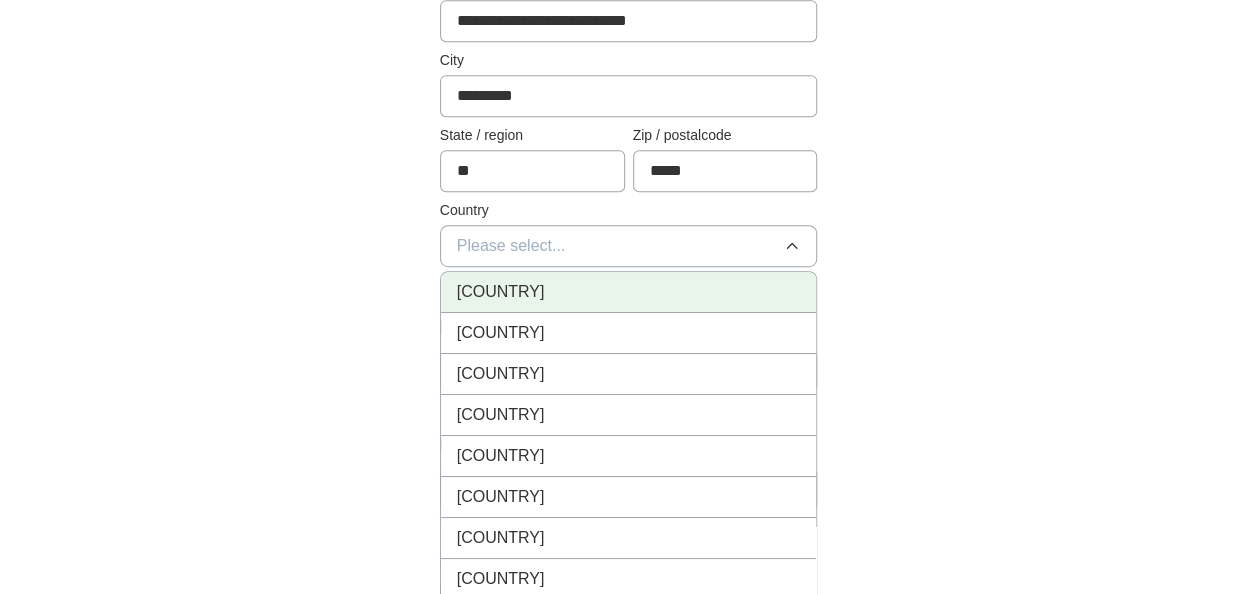 click on "[COUNTRY]" at bounding box center (629, 292) 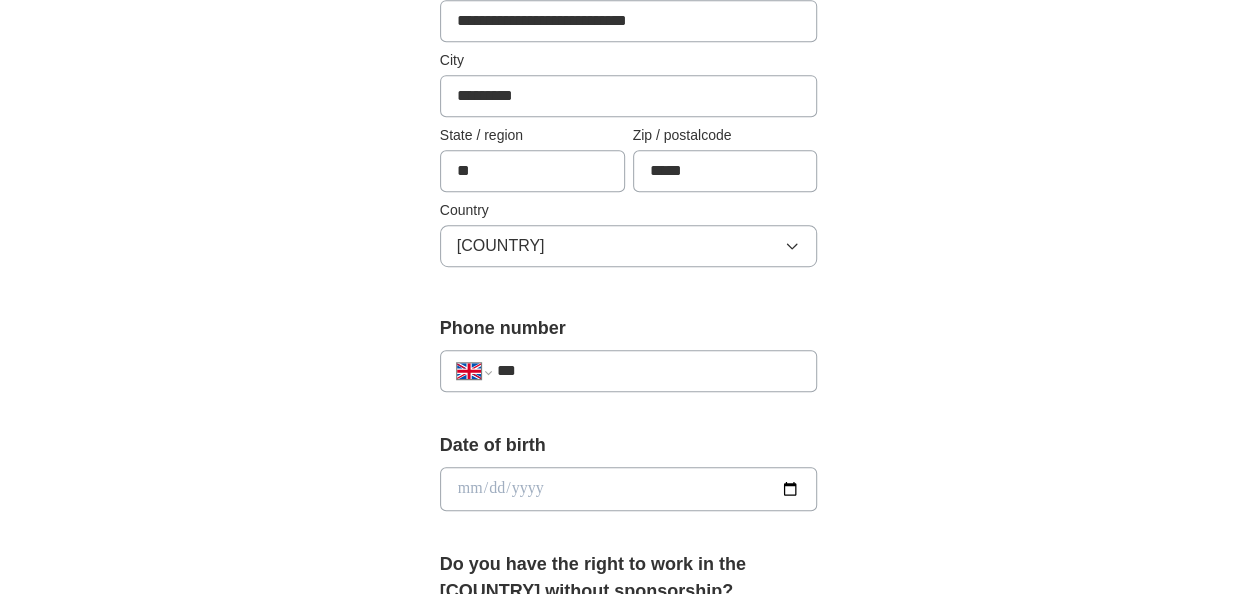 click on "***" at bounding box center [649, 371] 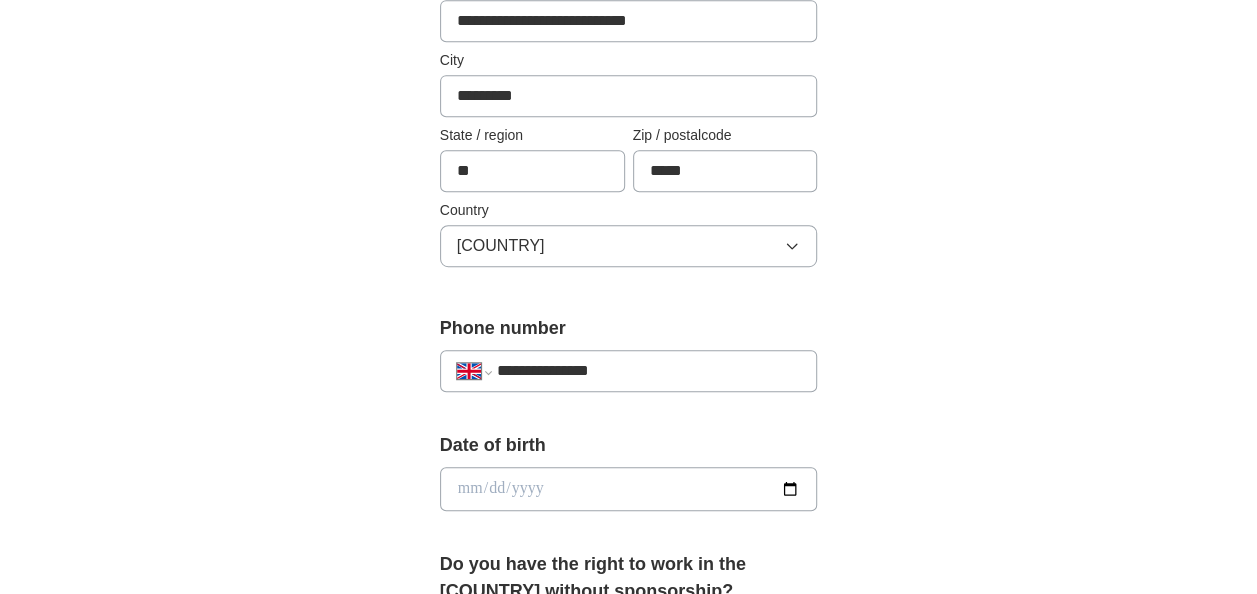 click at bounding box center (629, 489) 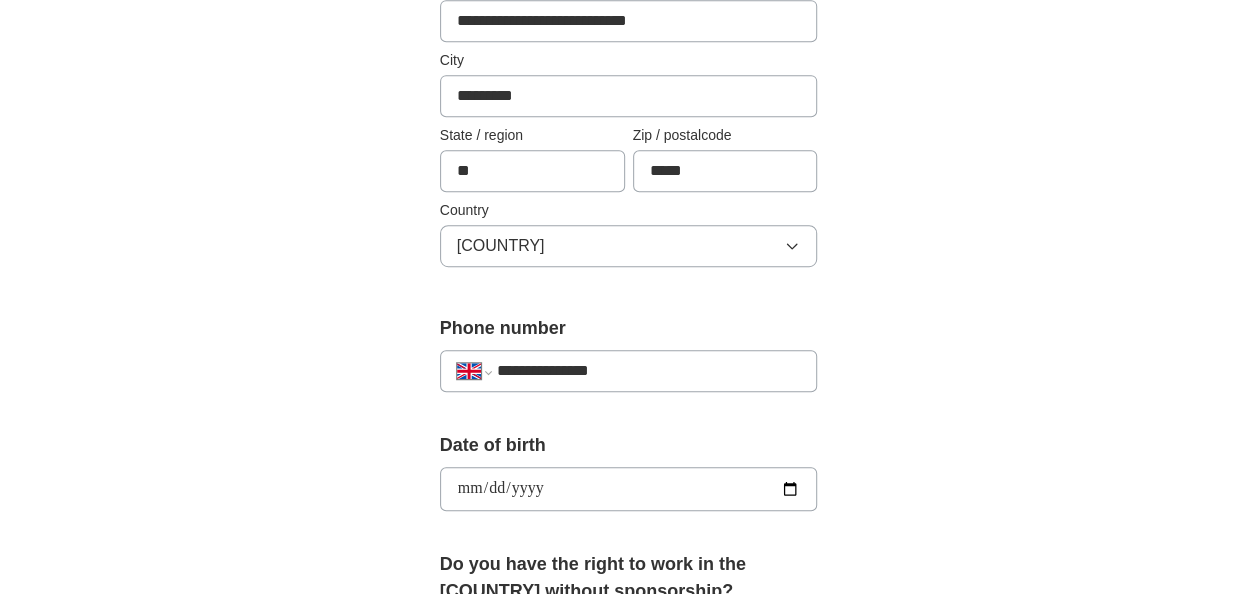 type on "**********" 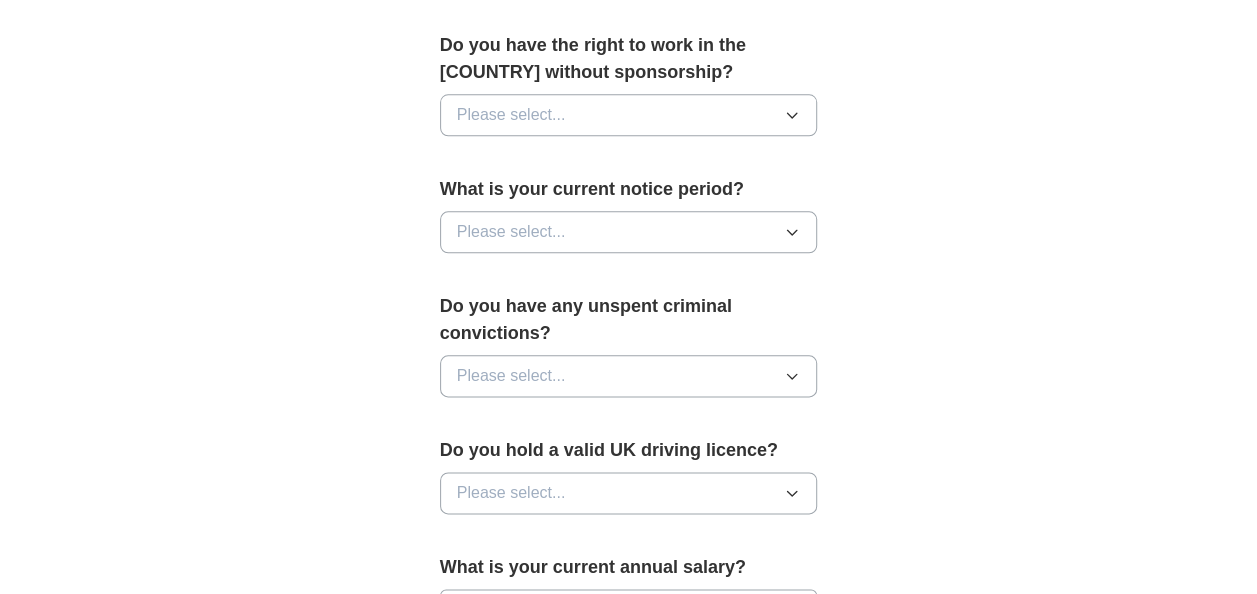 click on "Do you have the right to work in the [COUNTRY] without sponsorship? Please select..." at bounding box center [629, 92] 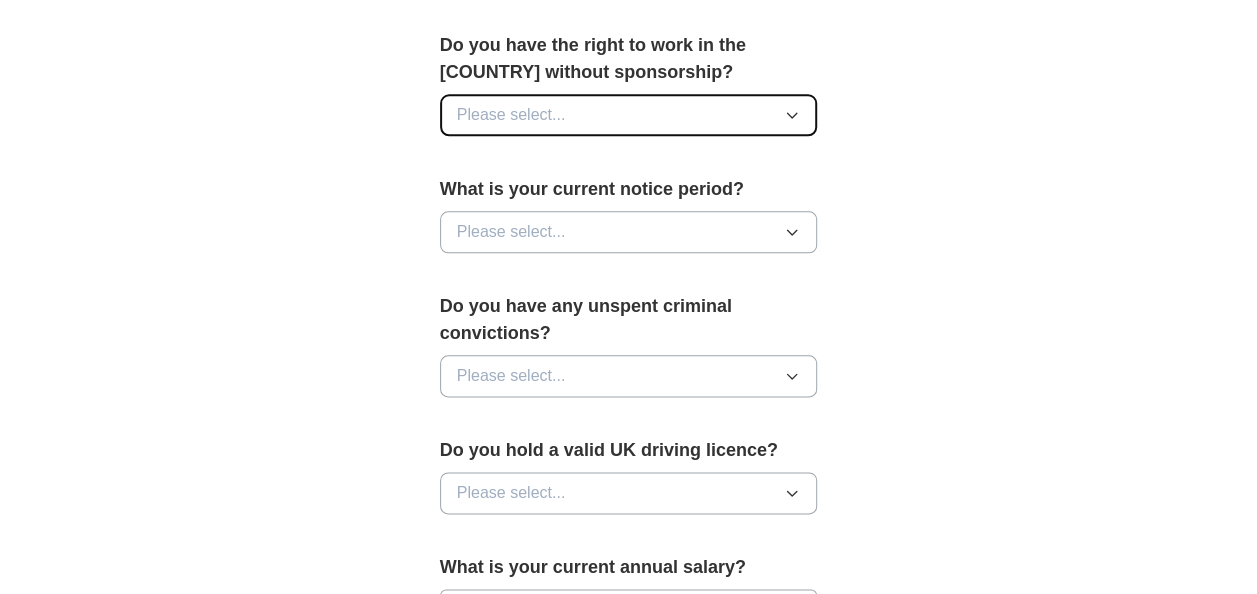 click on "Please select..." at bounding box center [629, 115] 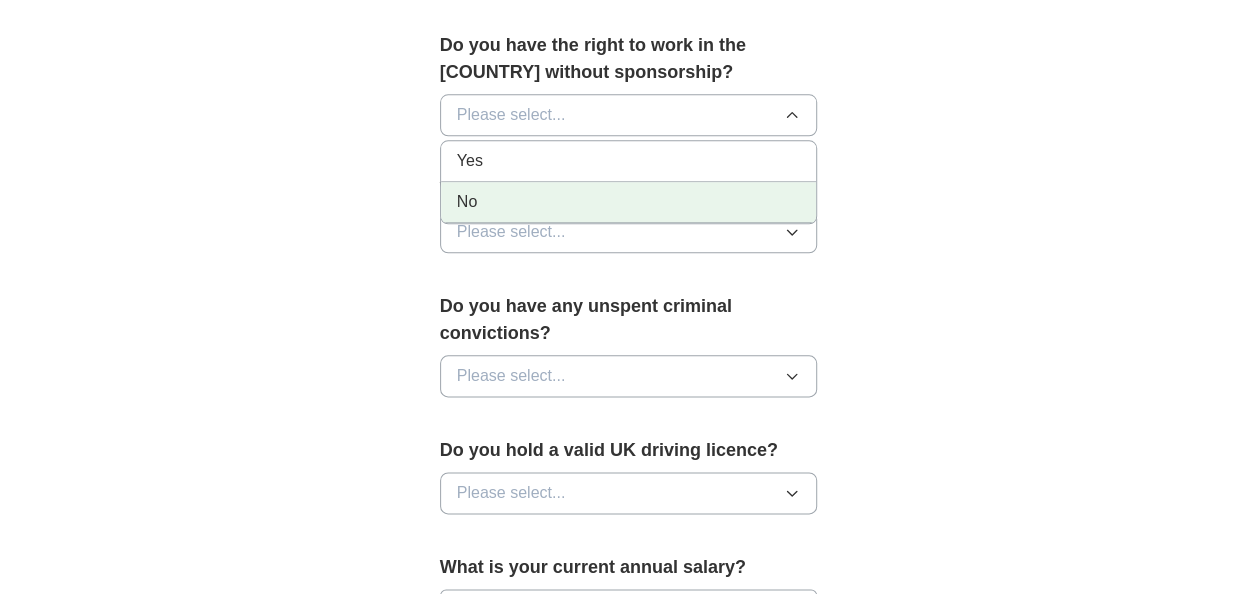 click on "No" at bounding box center [629, 202] 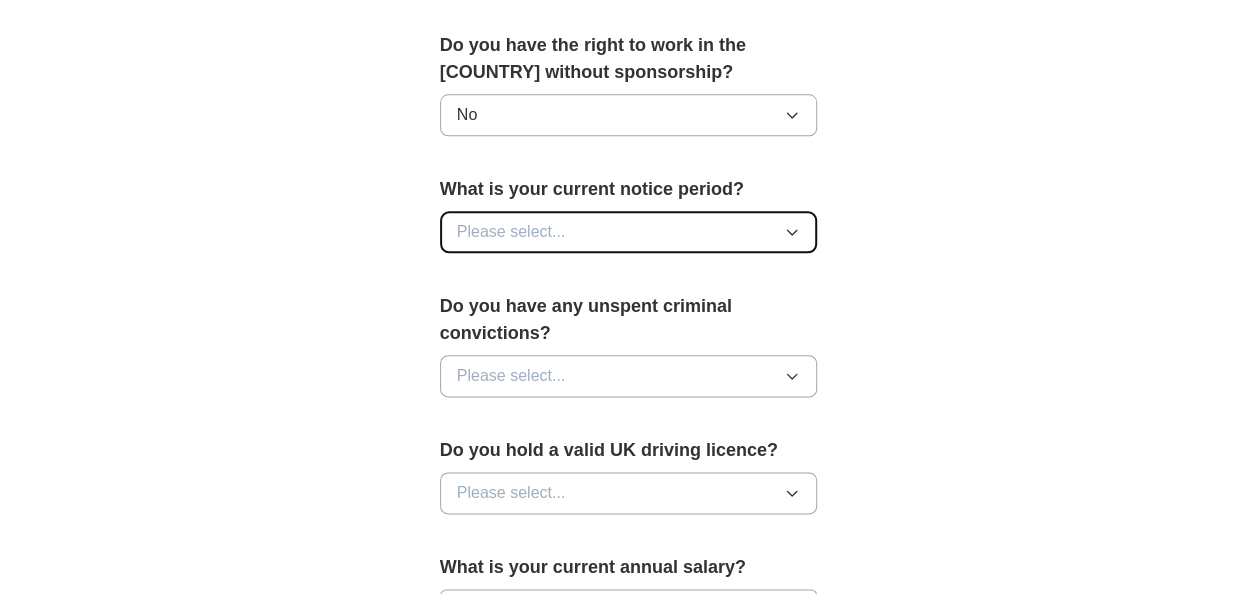 click on "Please select..." at bounding box center (629, 232) 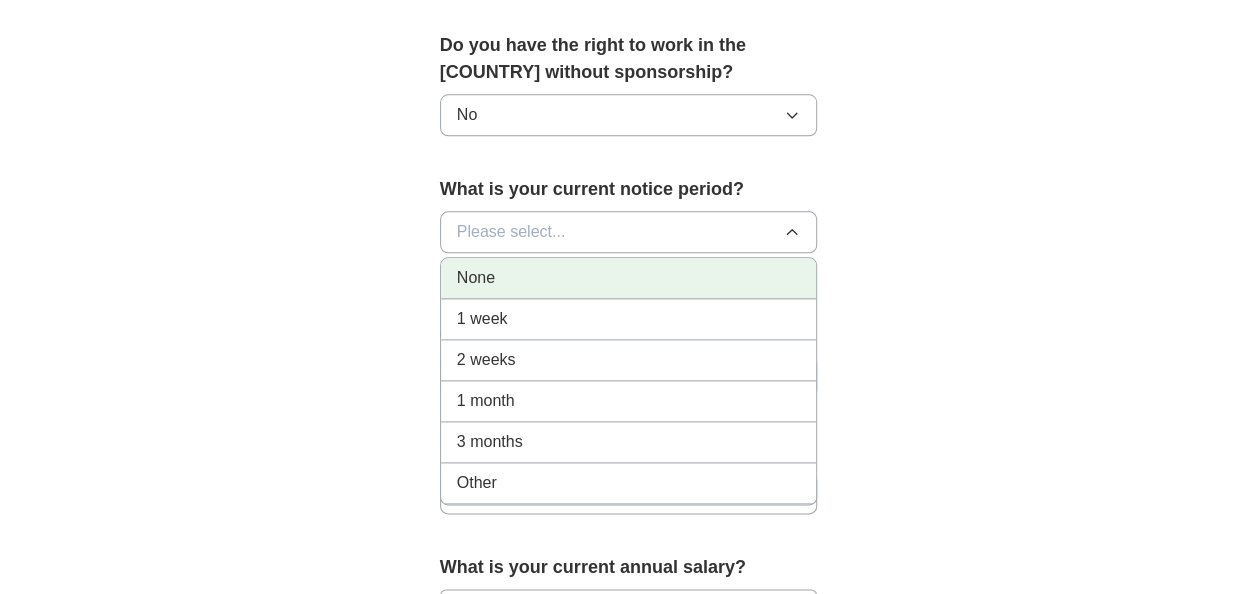 click on "None" at bounding box center (629, 278) 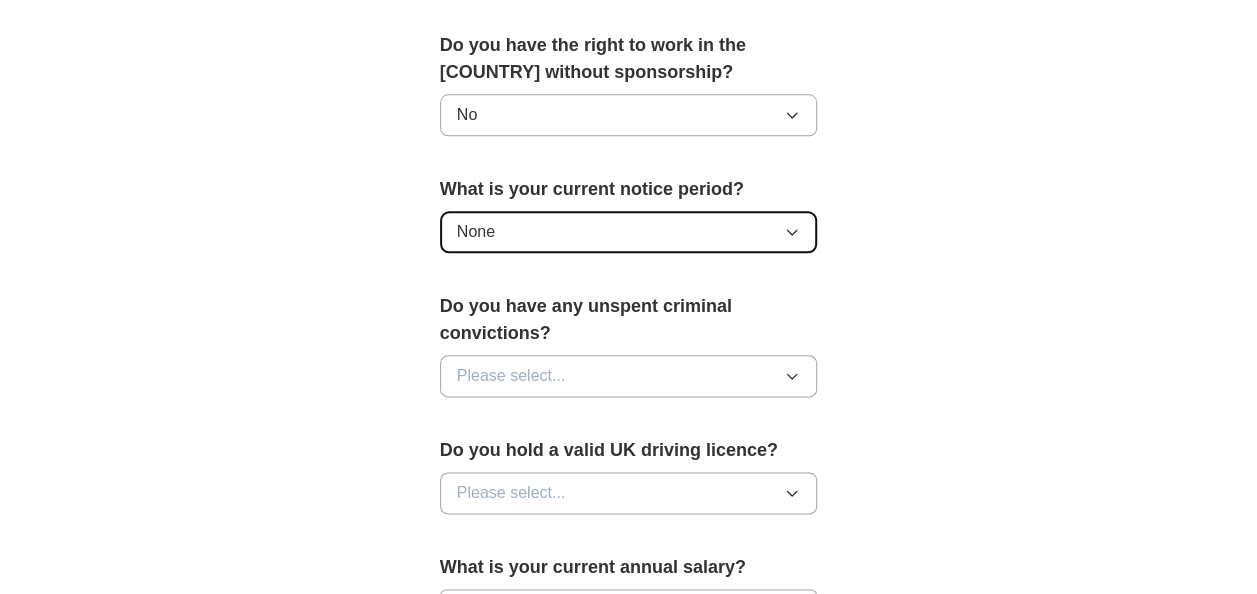 click on "None" at bounding box center [629, 232] 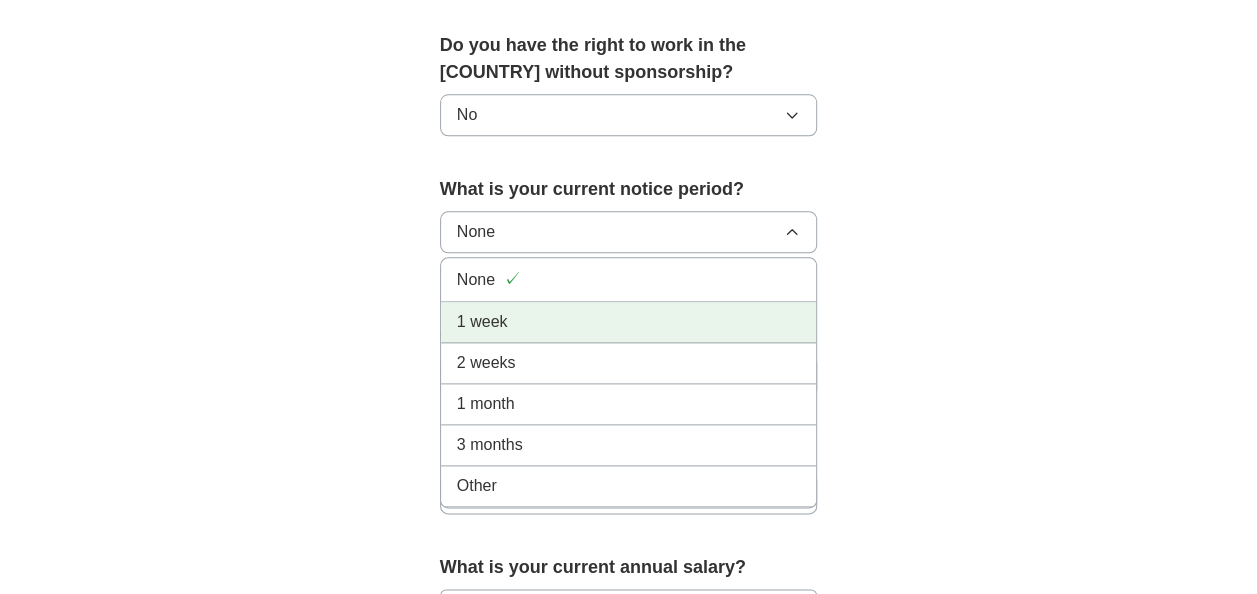 click on "1 week" at bounding box center [629, 322] 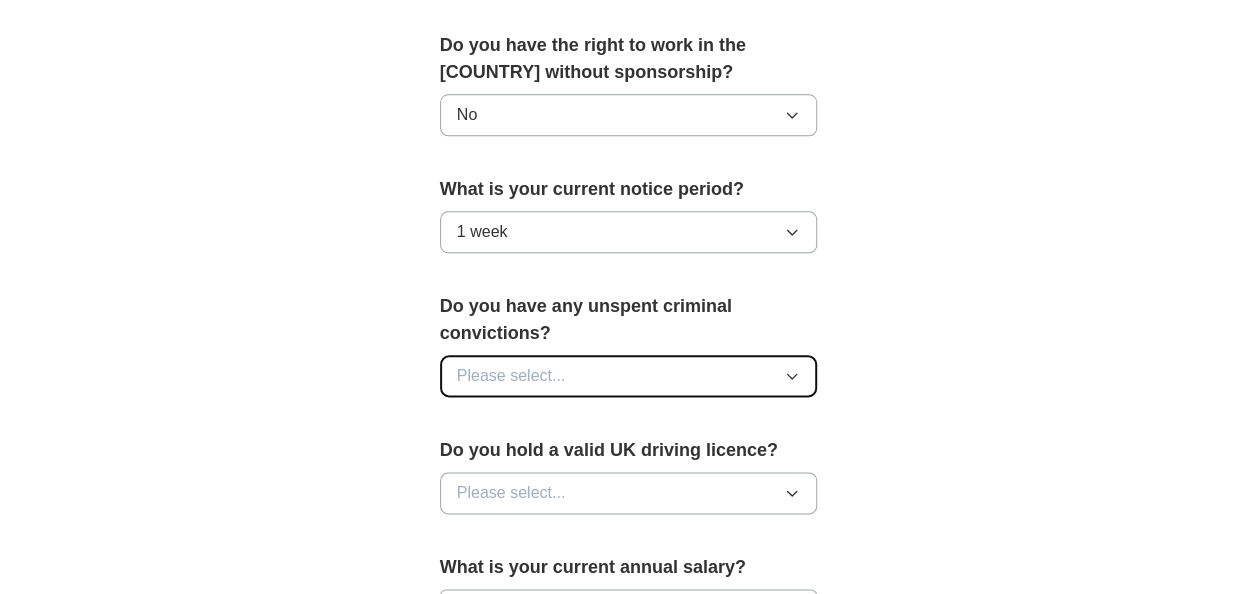 click on "Please select..." at bounding box center (629, 376) 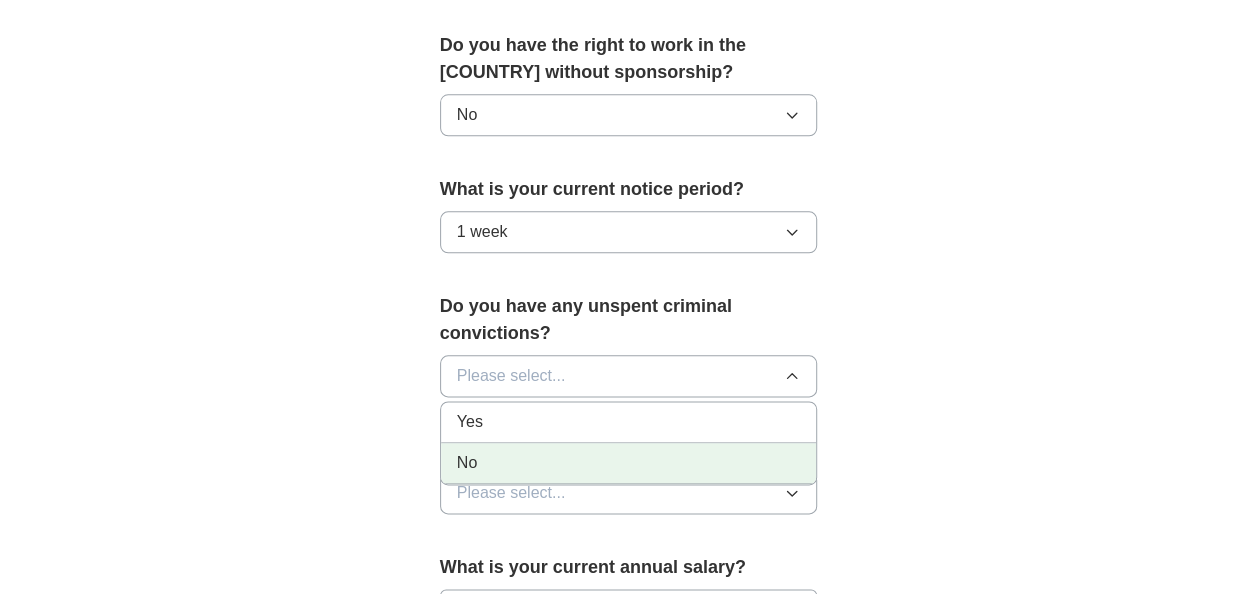 click on "No" at bounding box center [629, 463] 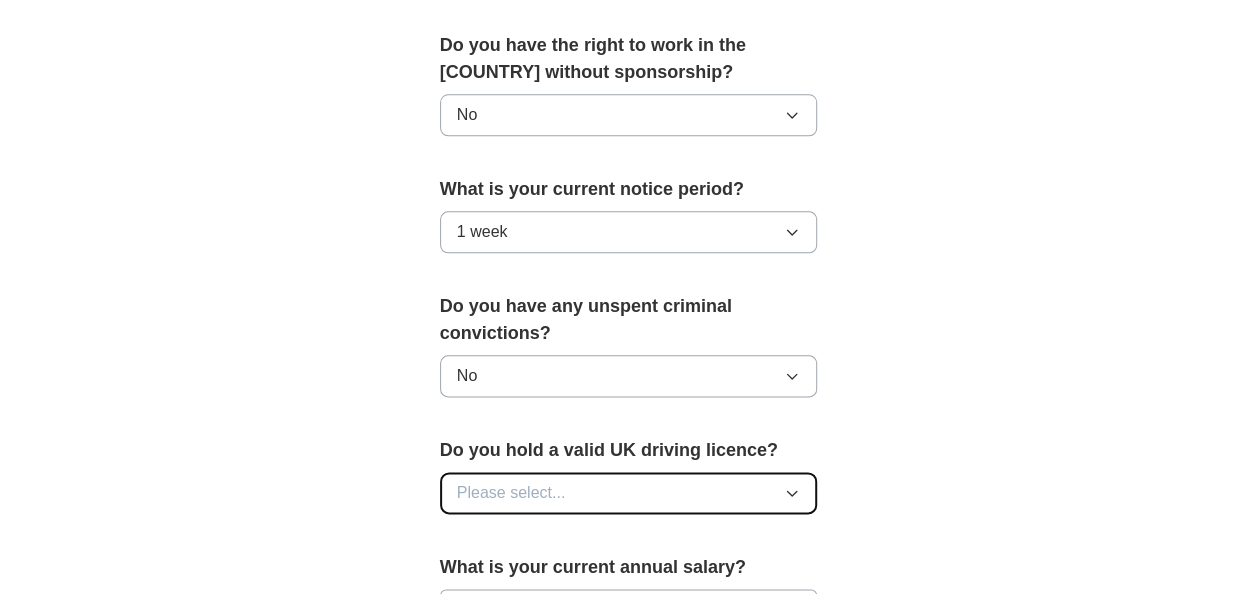 click on "Please select..." at bounding box center (629, 493) 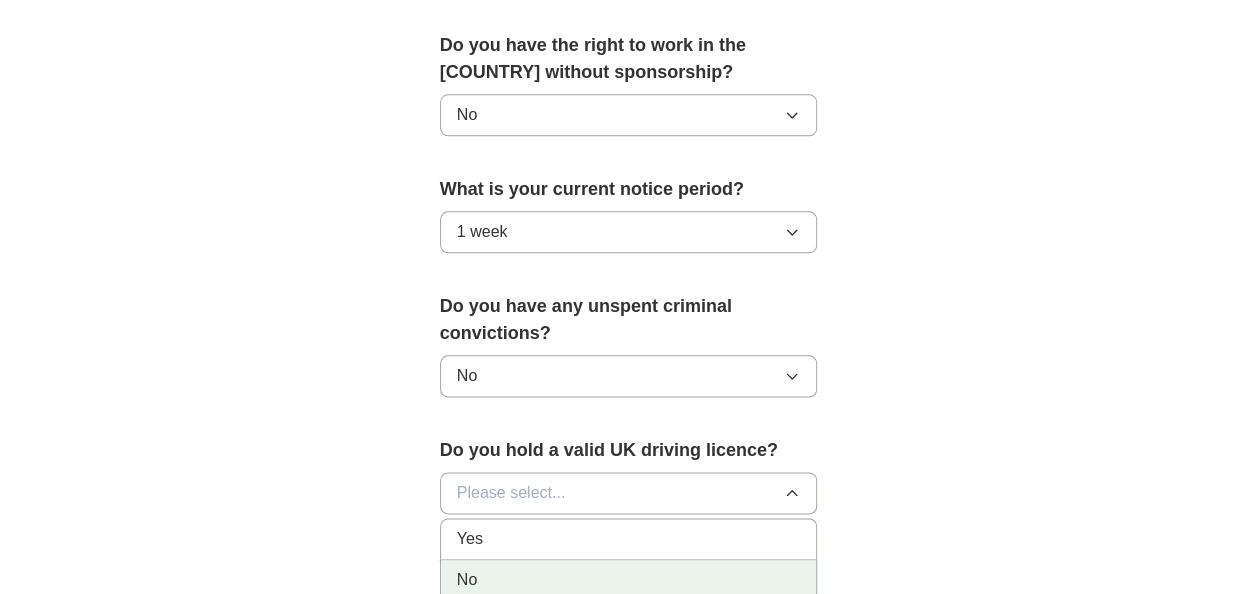 click on "No" at bounding box center (629, 580) 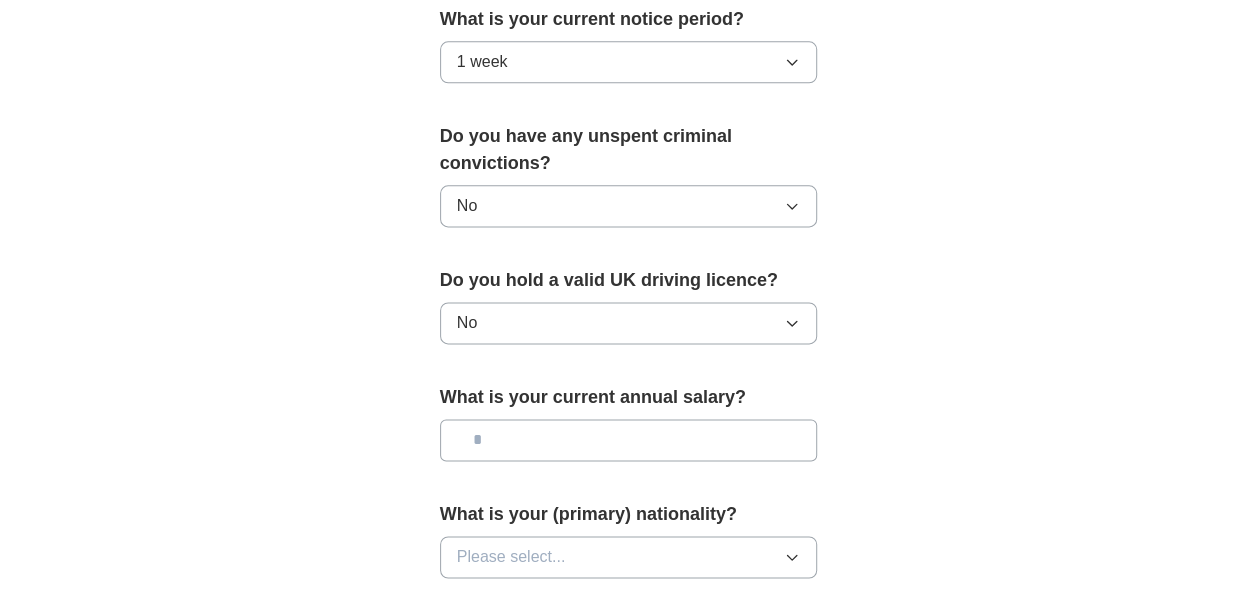 scroll, scrollTop: 1238, scrollLeft: 0, axis: vertical 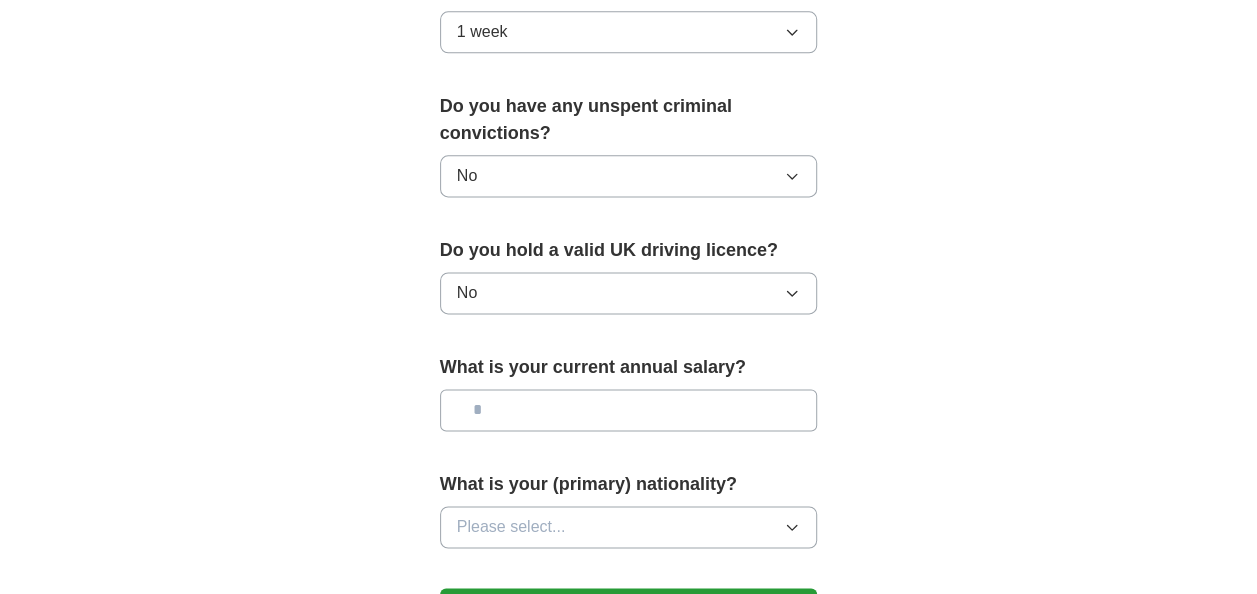 click at bounding box center [629, 410] 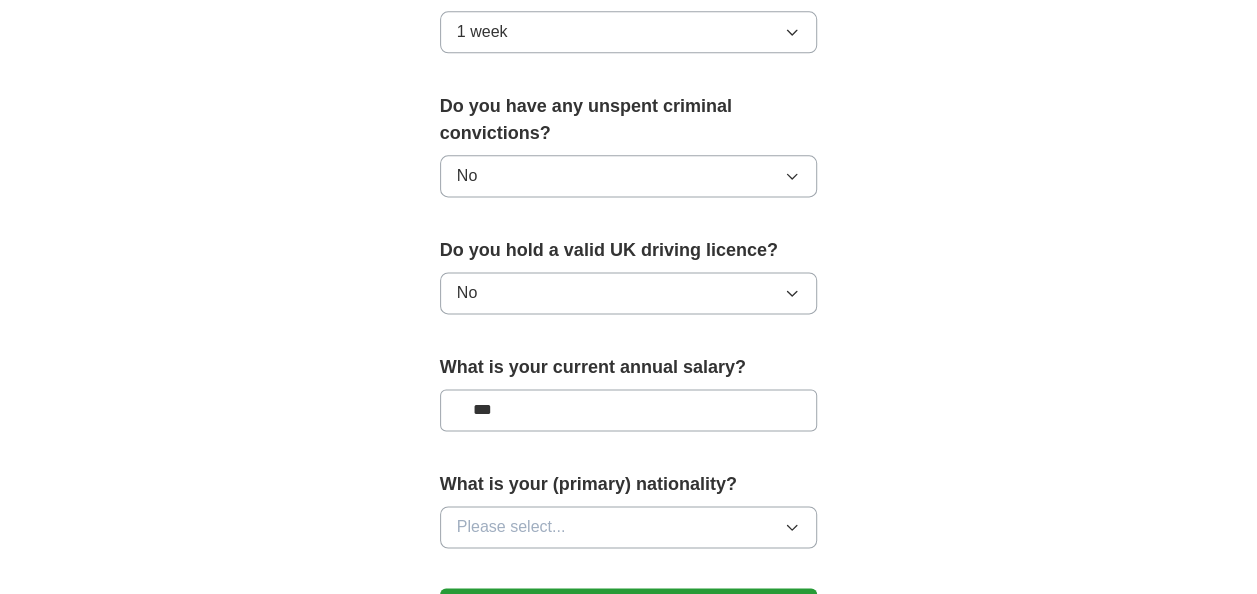 type on "***" 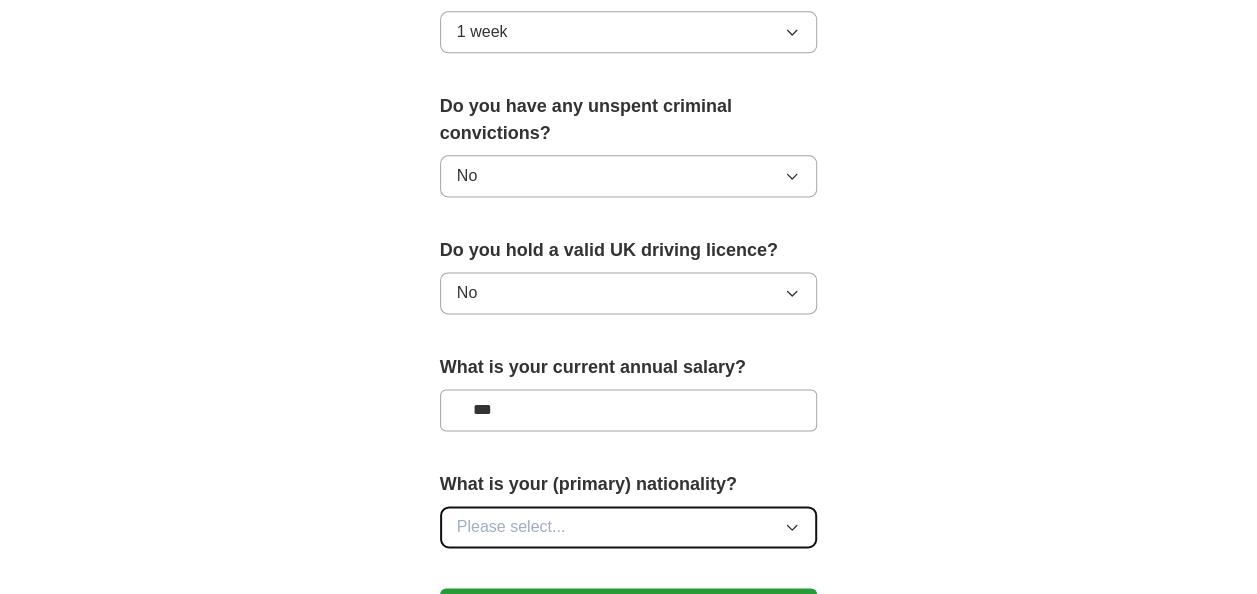 click on "Please select..." at bounding box center [629, 527] 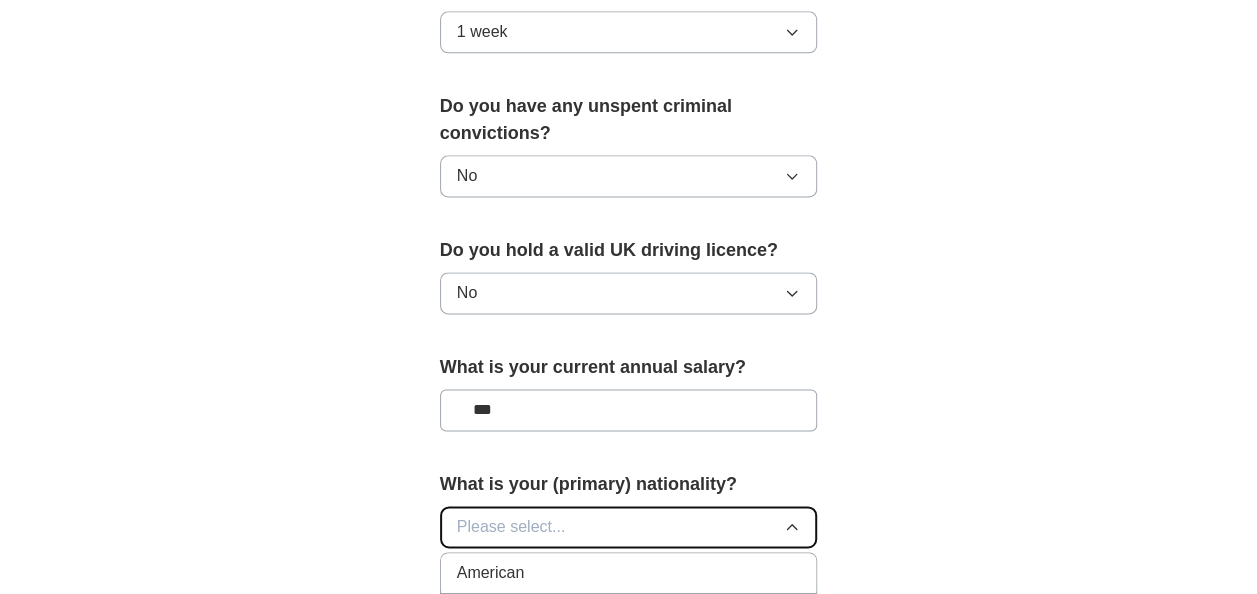 type 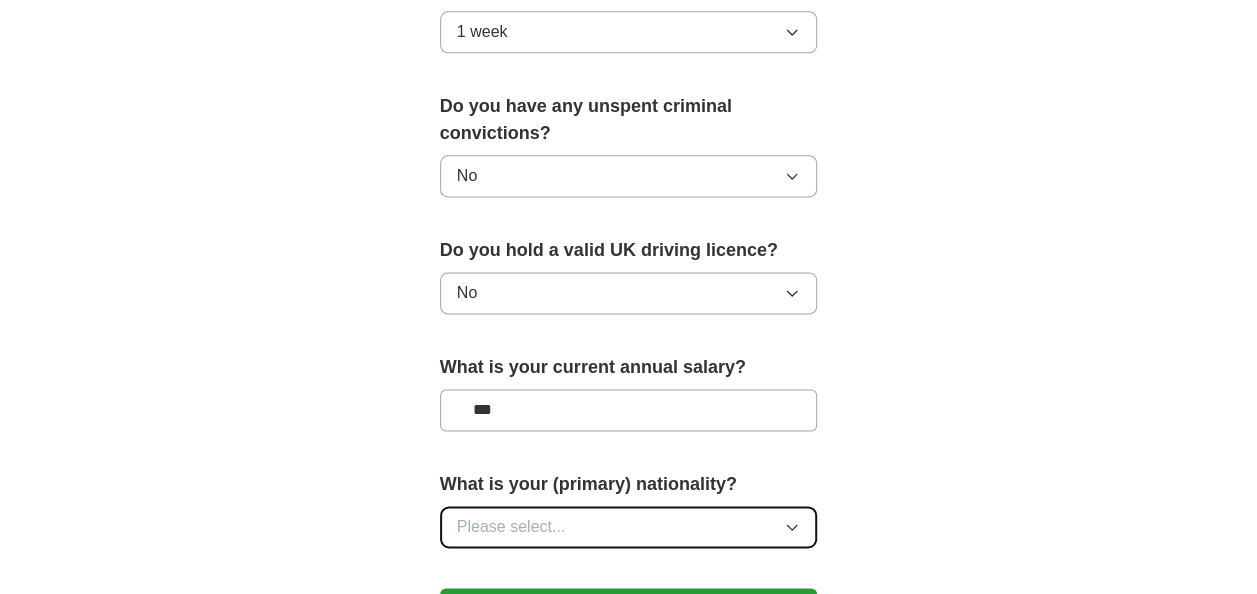 scroll, scrollTop: 1506, scrollLeft: 0, axis: vertical 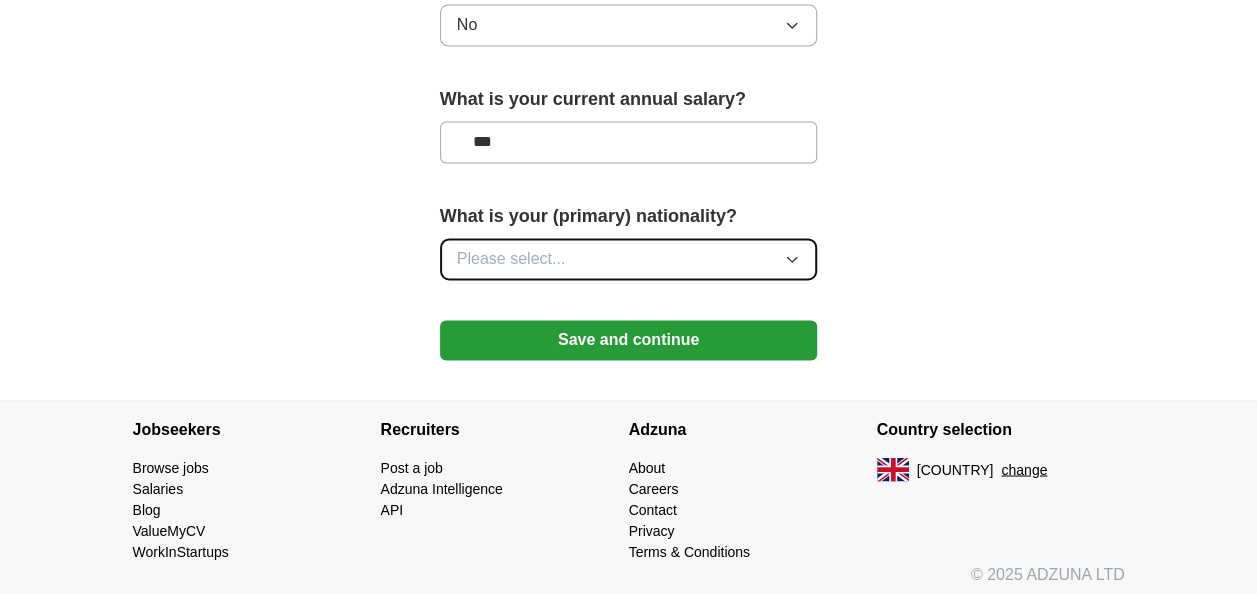 click 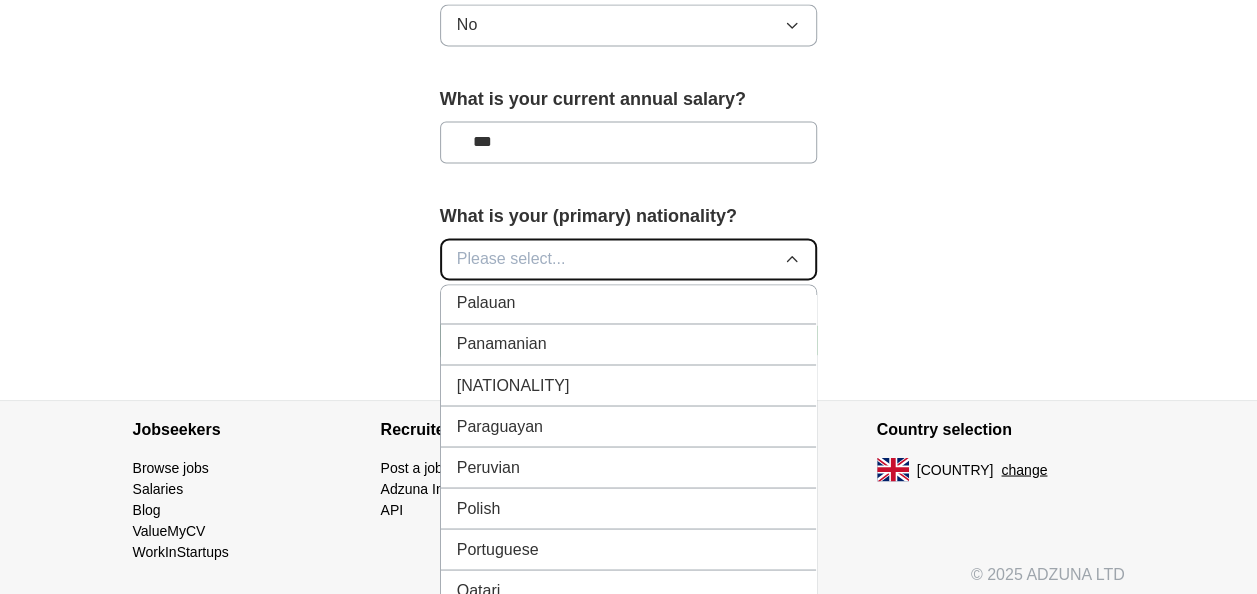 scroll, scrollTop: 5927, scrollLeft: 0, axis: vertical 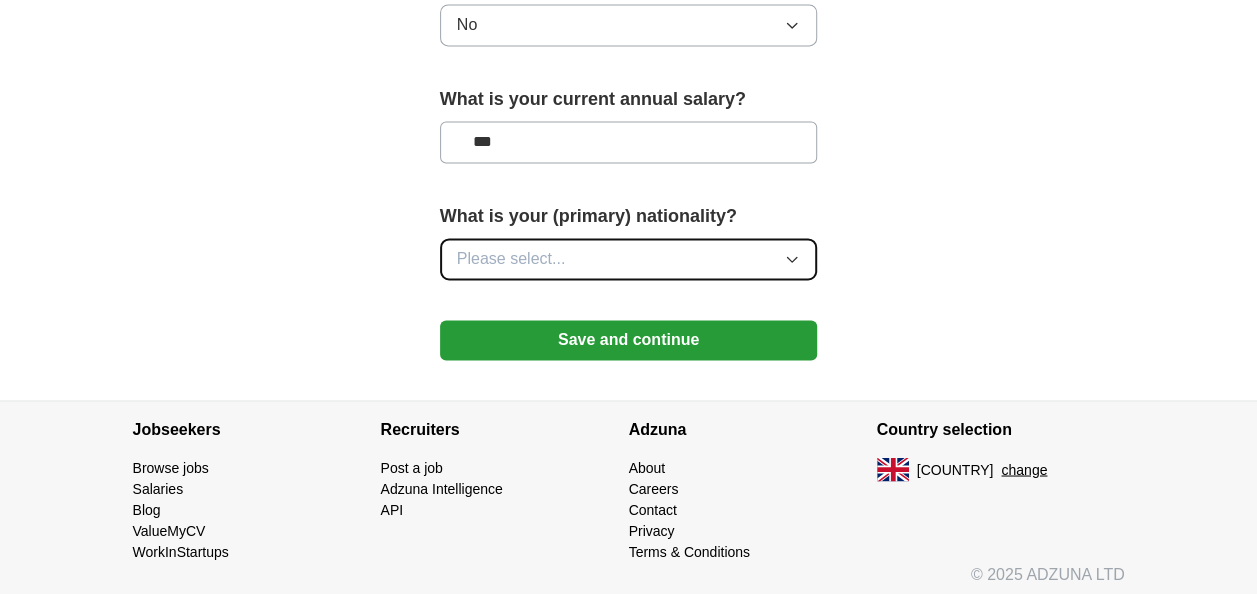 click on "Please select..." at bounding box center [629, 259] 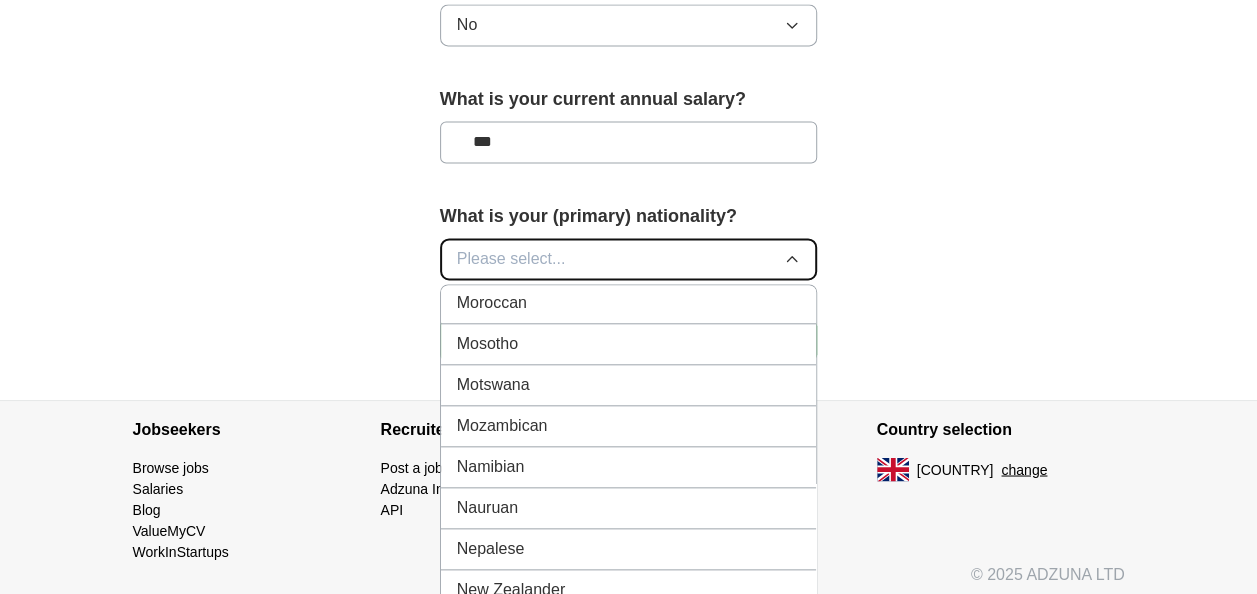 scroll, scrollTop: 5230, scrollLeft: 0, axis: vertical 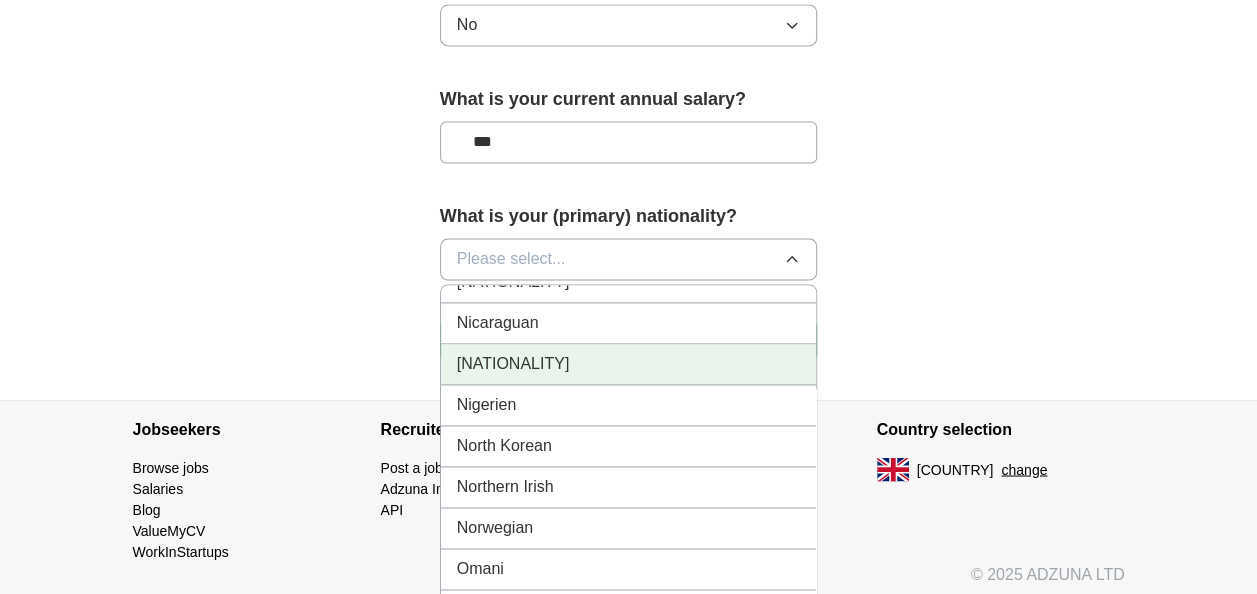 click on "[NATIONALITY]" at bounding box center (629, 364) 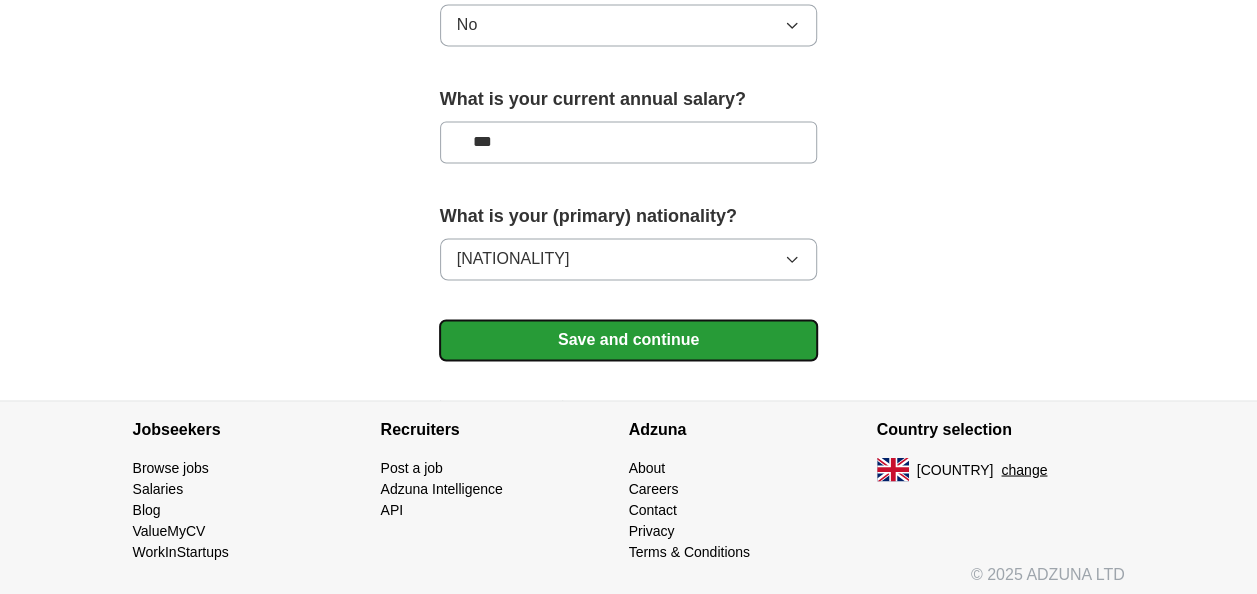 click on "Save and continue" at bounding box center (629, 340) 